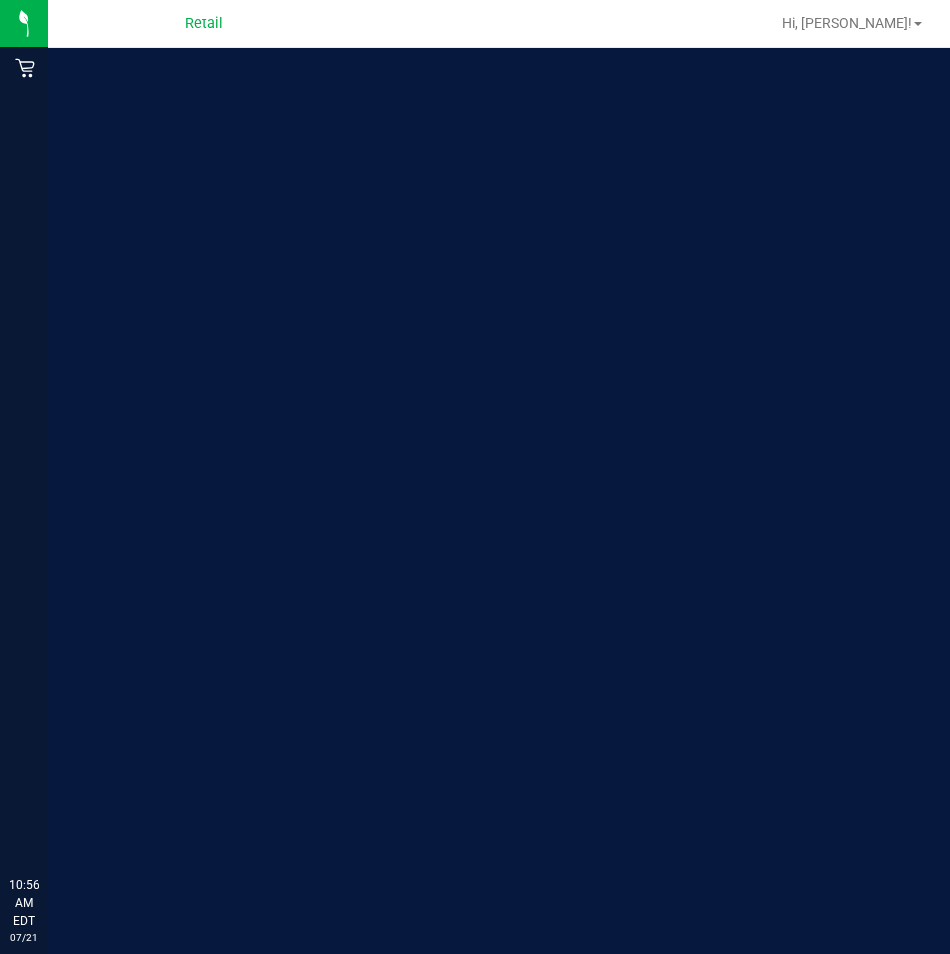 scroll, scrollTop: 0, scrollLeft: 0, axis: both 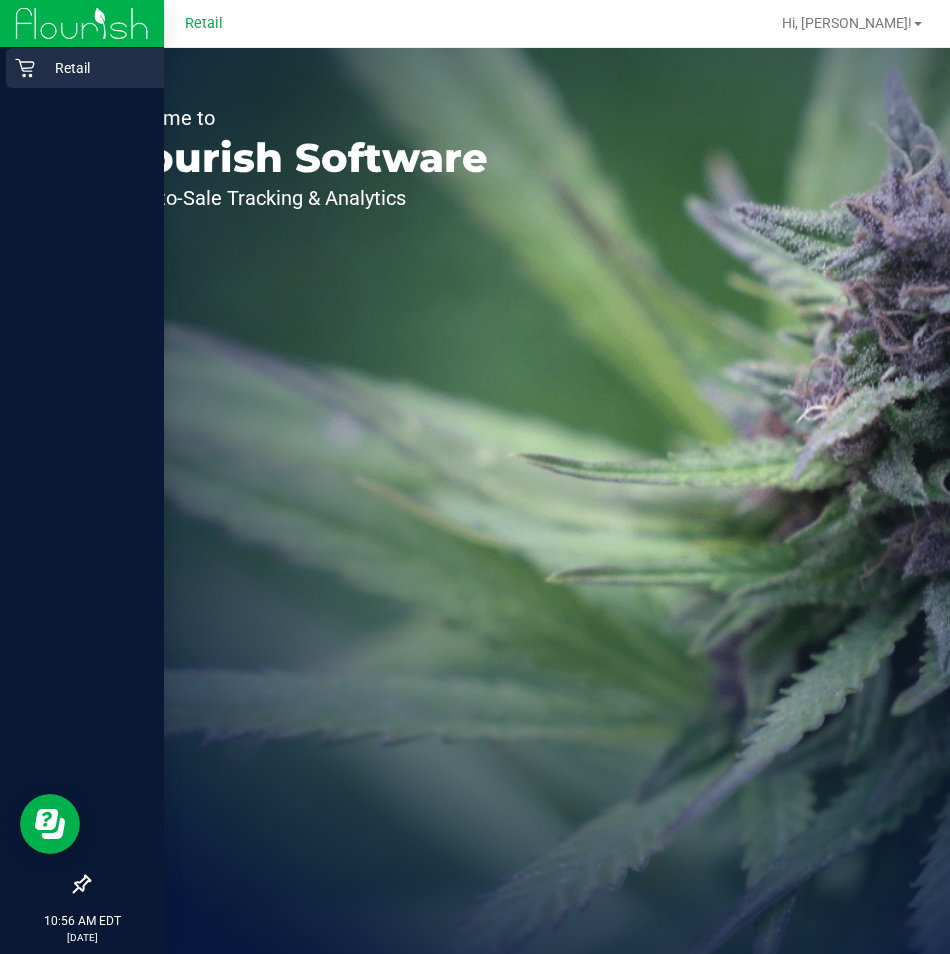 click 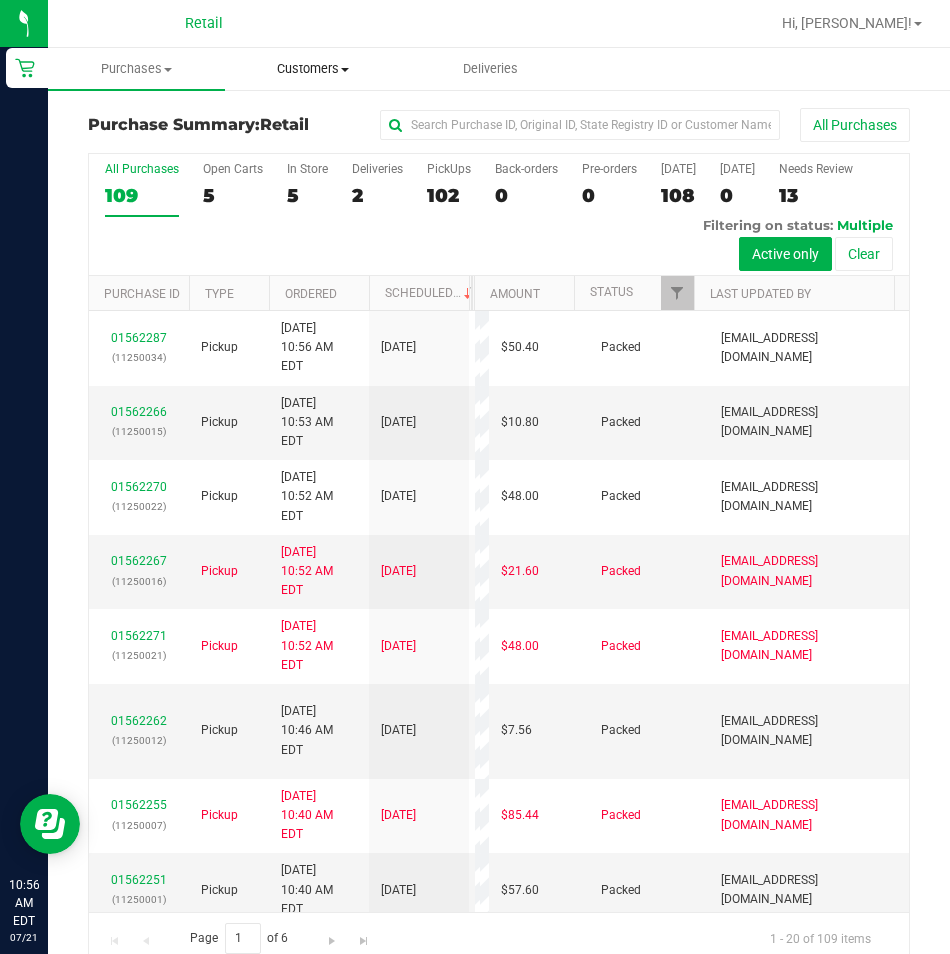 click on "Customers" at bounding box center (313, 69) 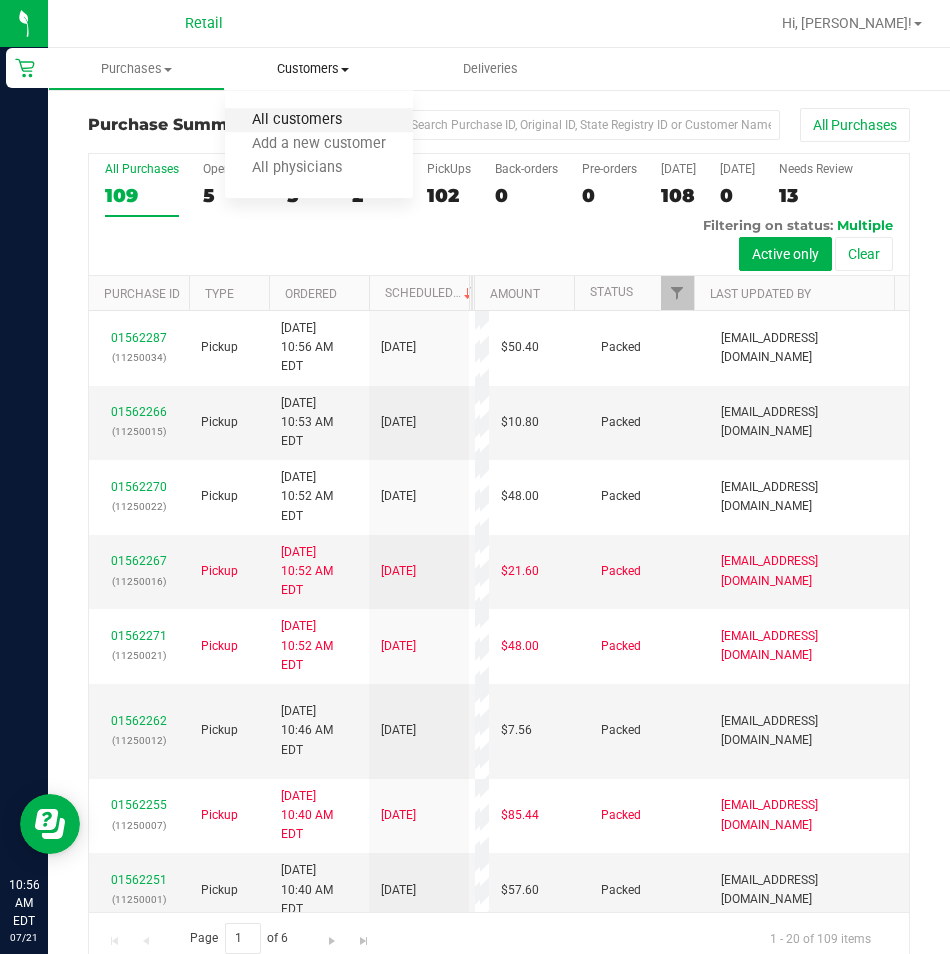 click on "All customers" at bounding box center (297, 120) 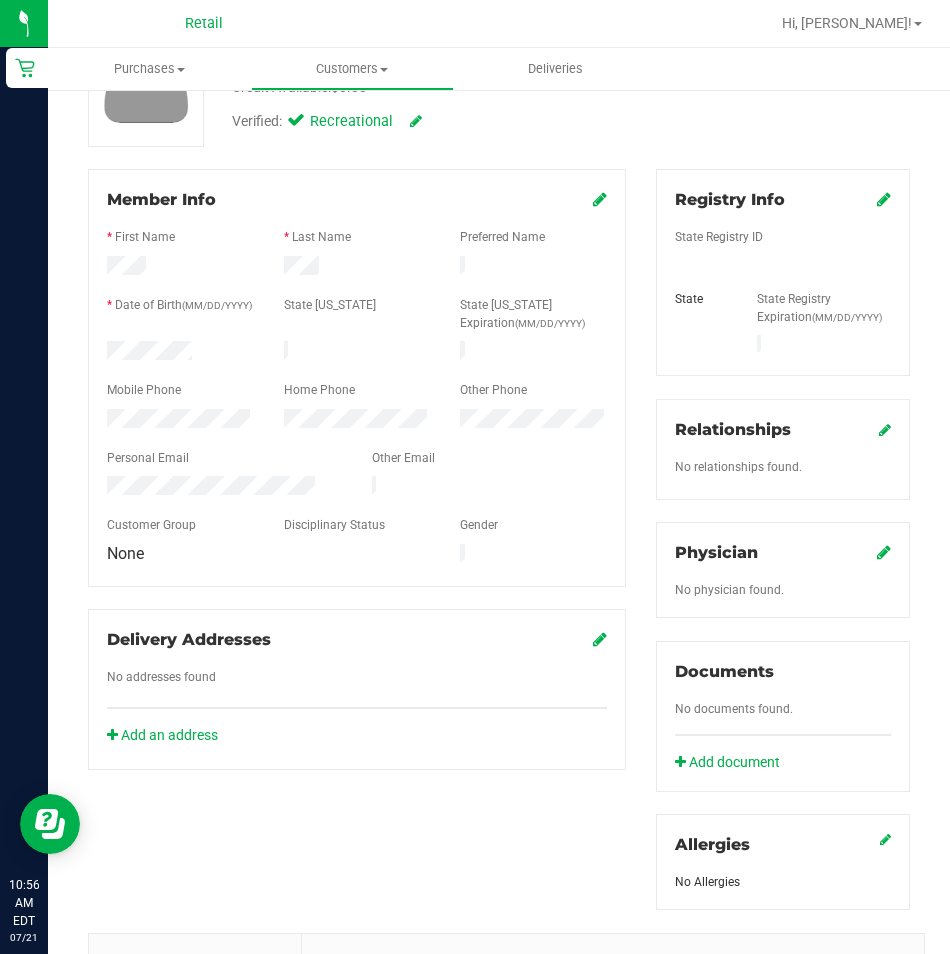 scroll, scrollTop: 0, scrollLeft: 0, axis: both 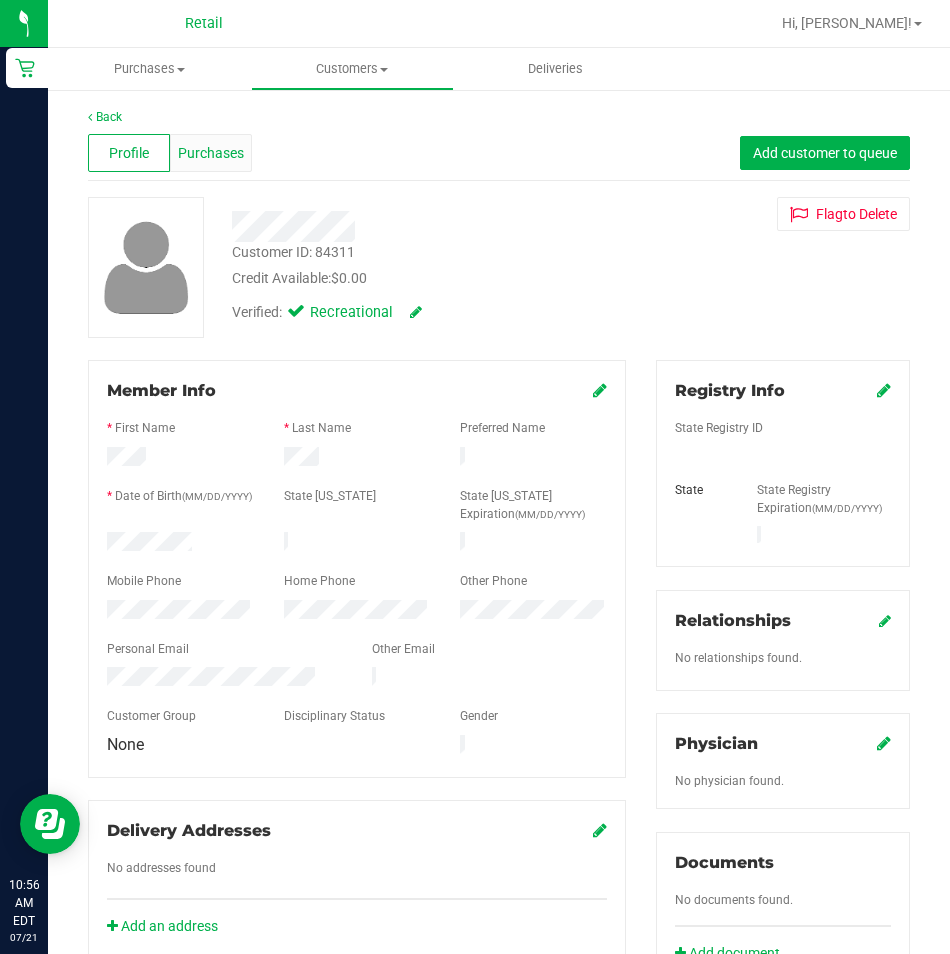 click on "Purchases" at bounding box center (211, 153) 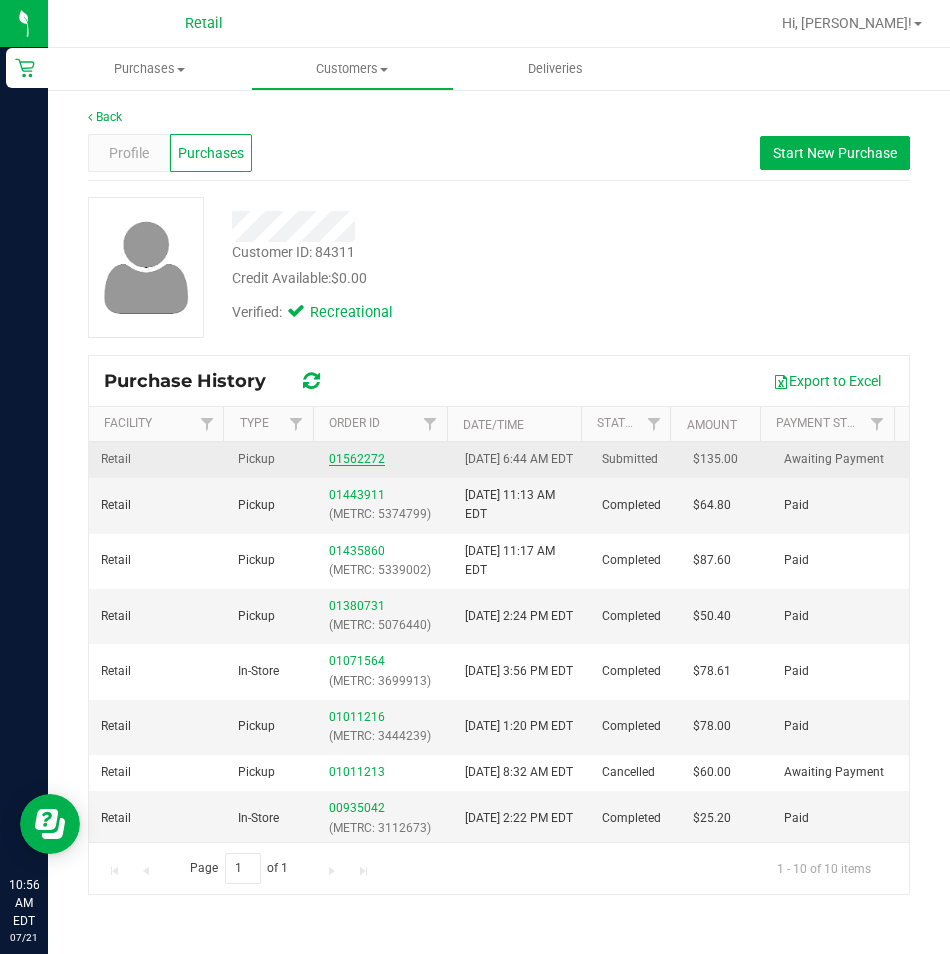 click on "01562272" at bounding box center (357, 459) 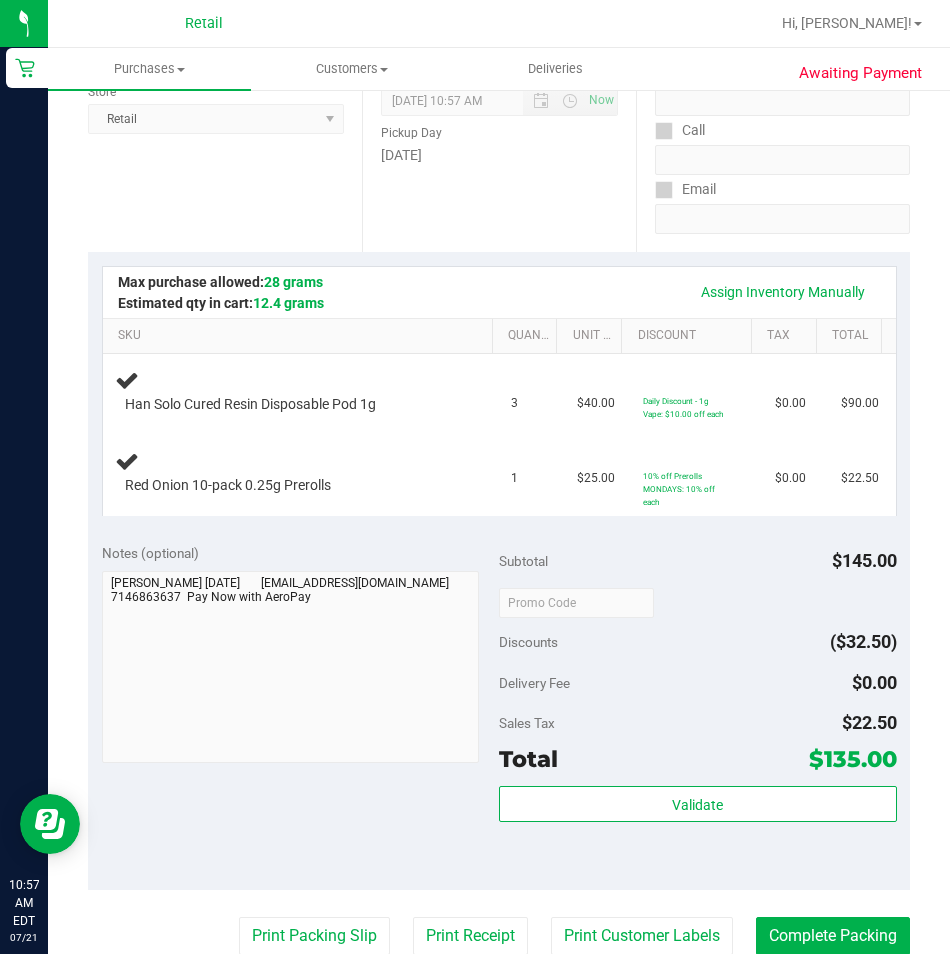 scroll, scrollTop: 0, scrollLeft: 0, axis: both 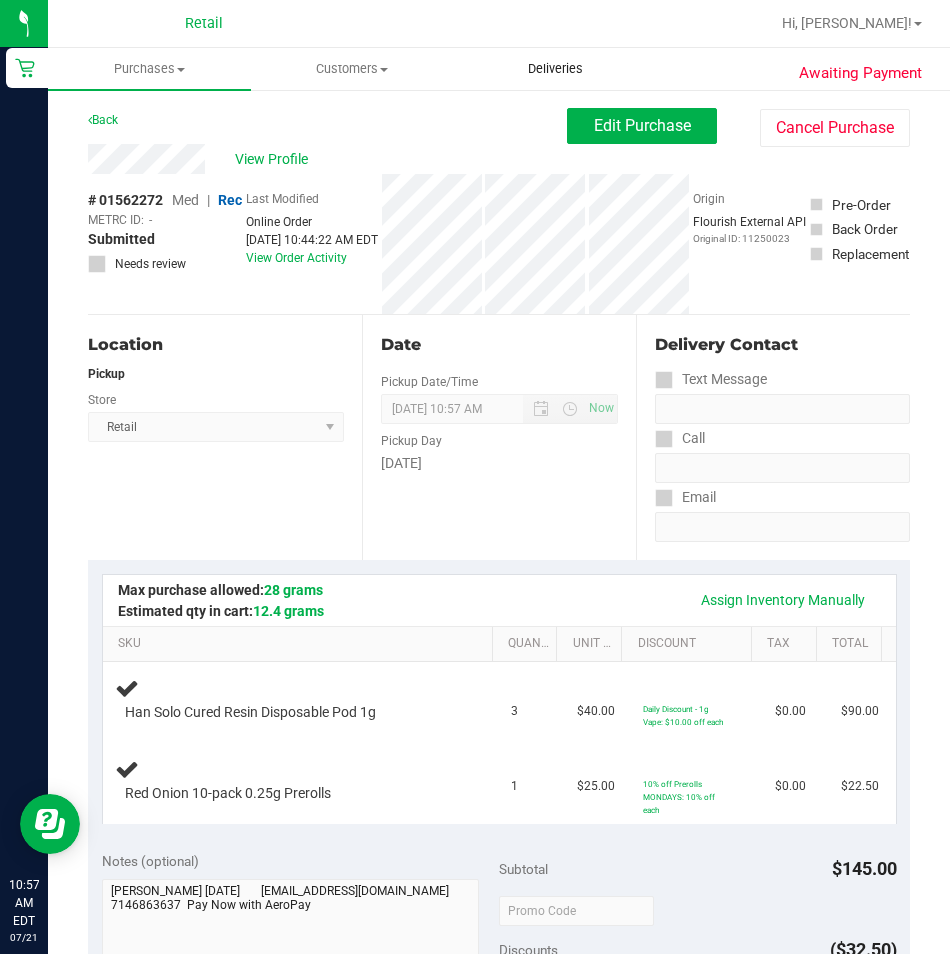 click on "Deliveries" at bounding box center (555, 69) 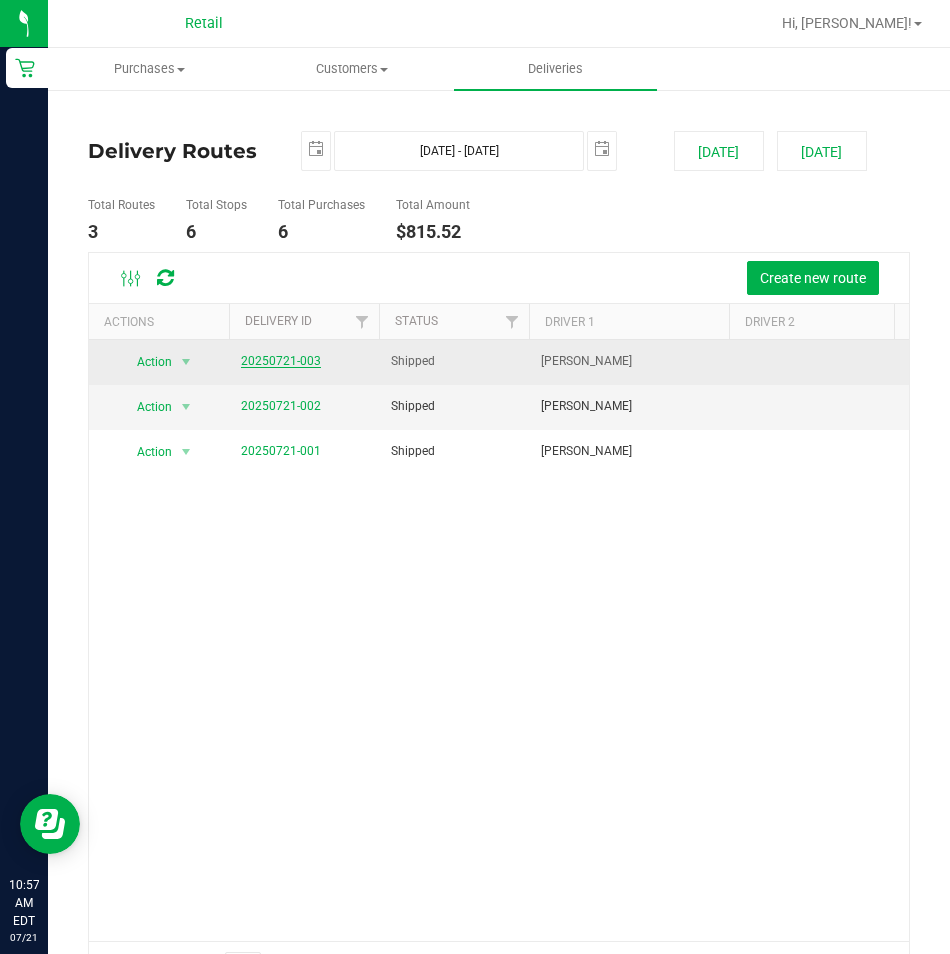 click on "20250721-003" at bounding box center (281, 361) 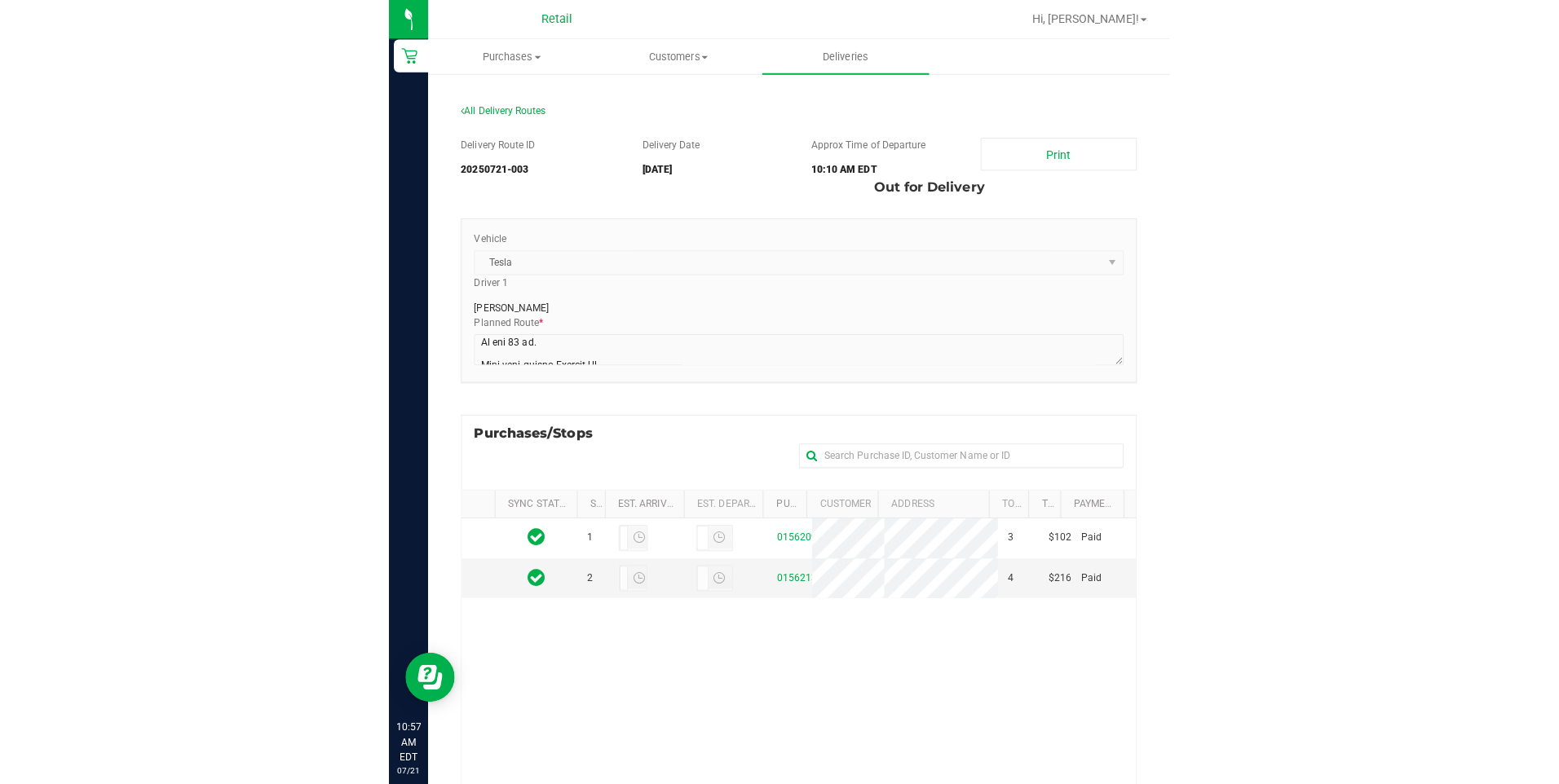 scroll, scrollTop: 0, scrollLeft: 0, axis: both 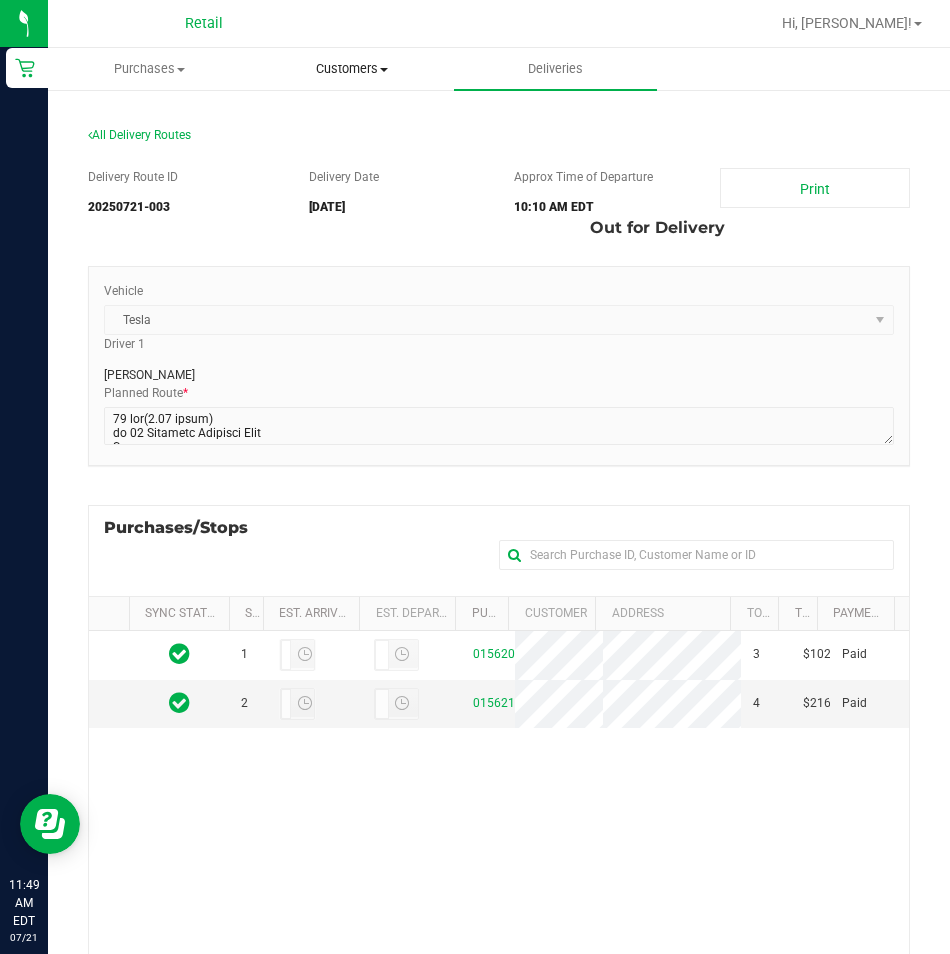 click on "Customers" at bounding box center (352, 69) 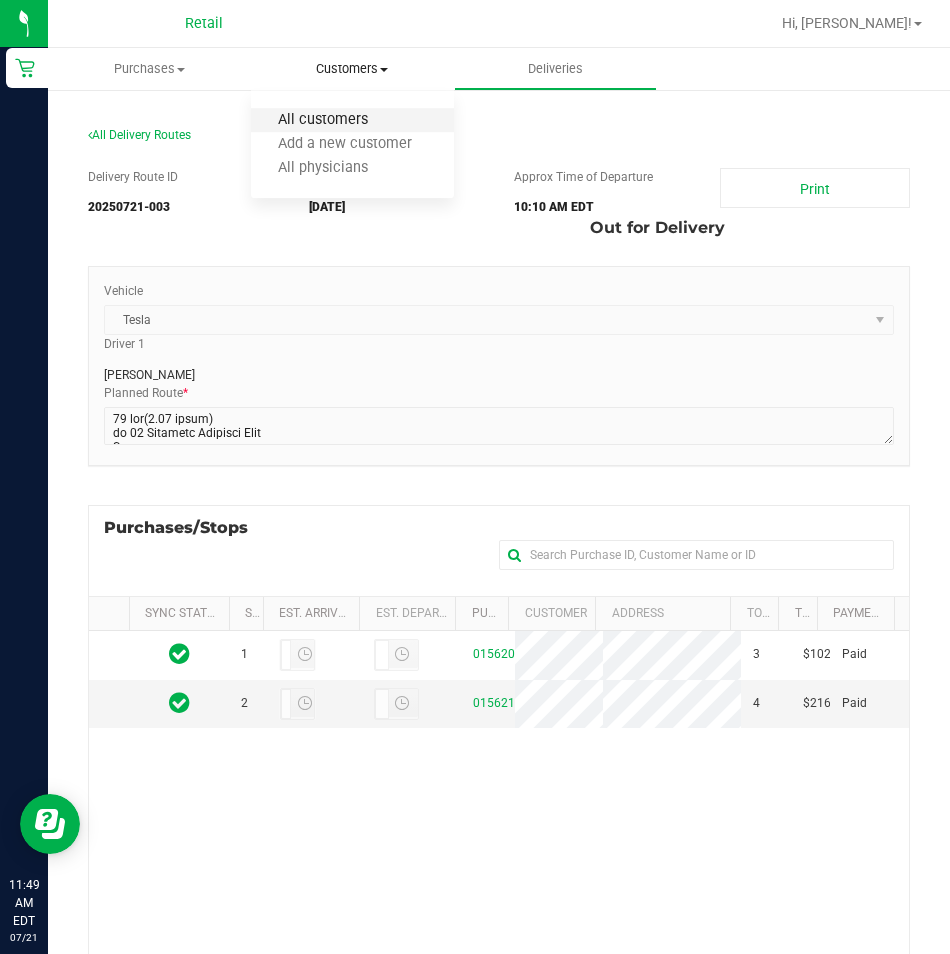 click on "All customers" at bounding box center [323, 120] 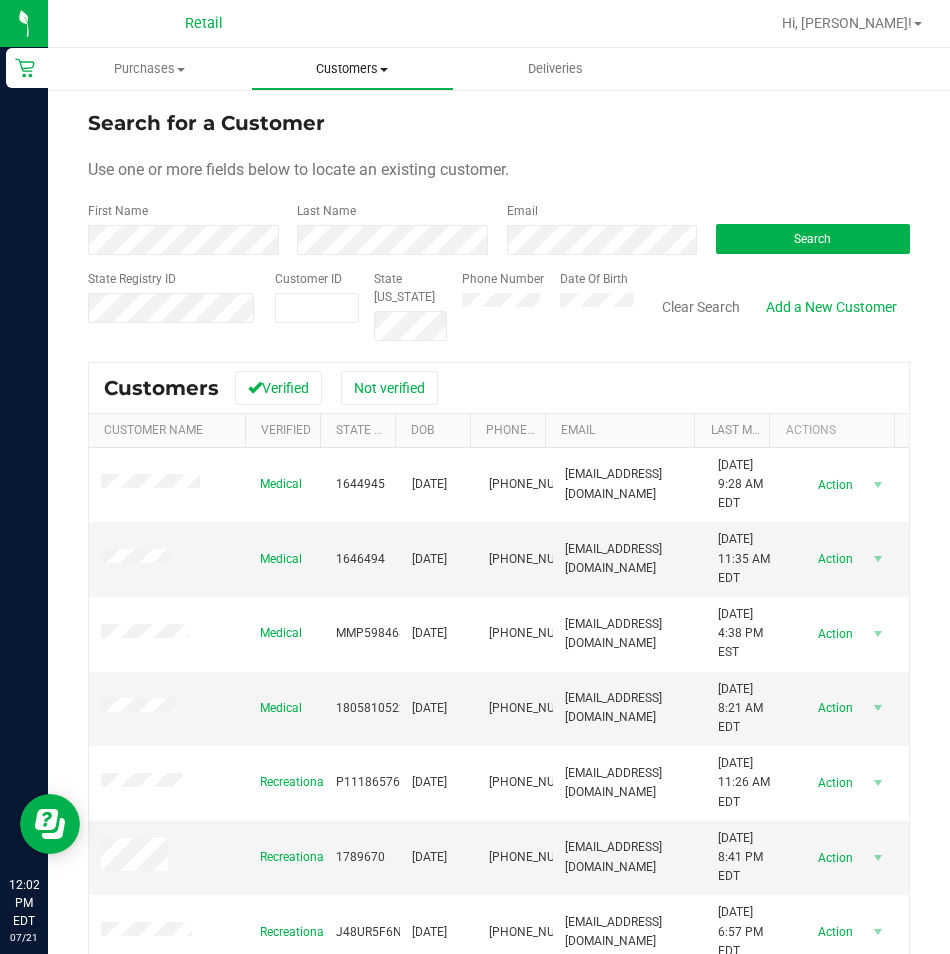 click on "Customers" at bounding box center [352, 69] 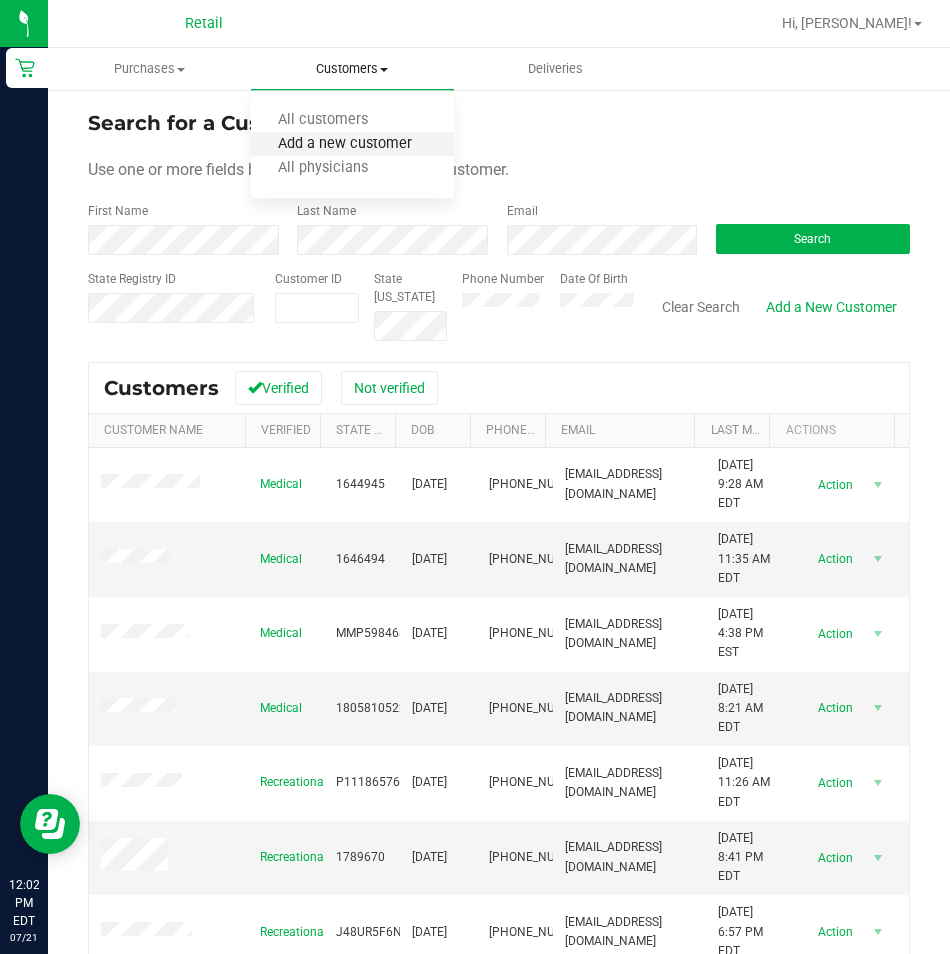 click on "Add a new customer" at bounding box center (345, 144) 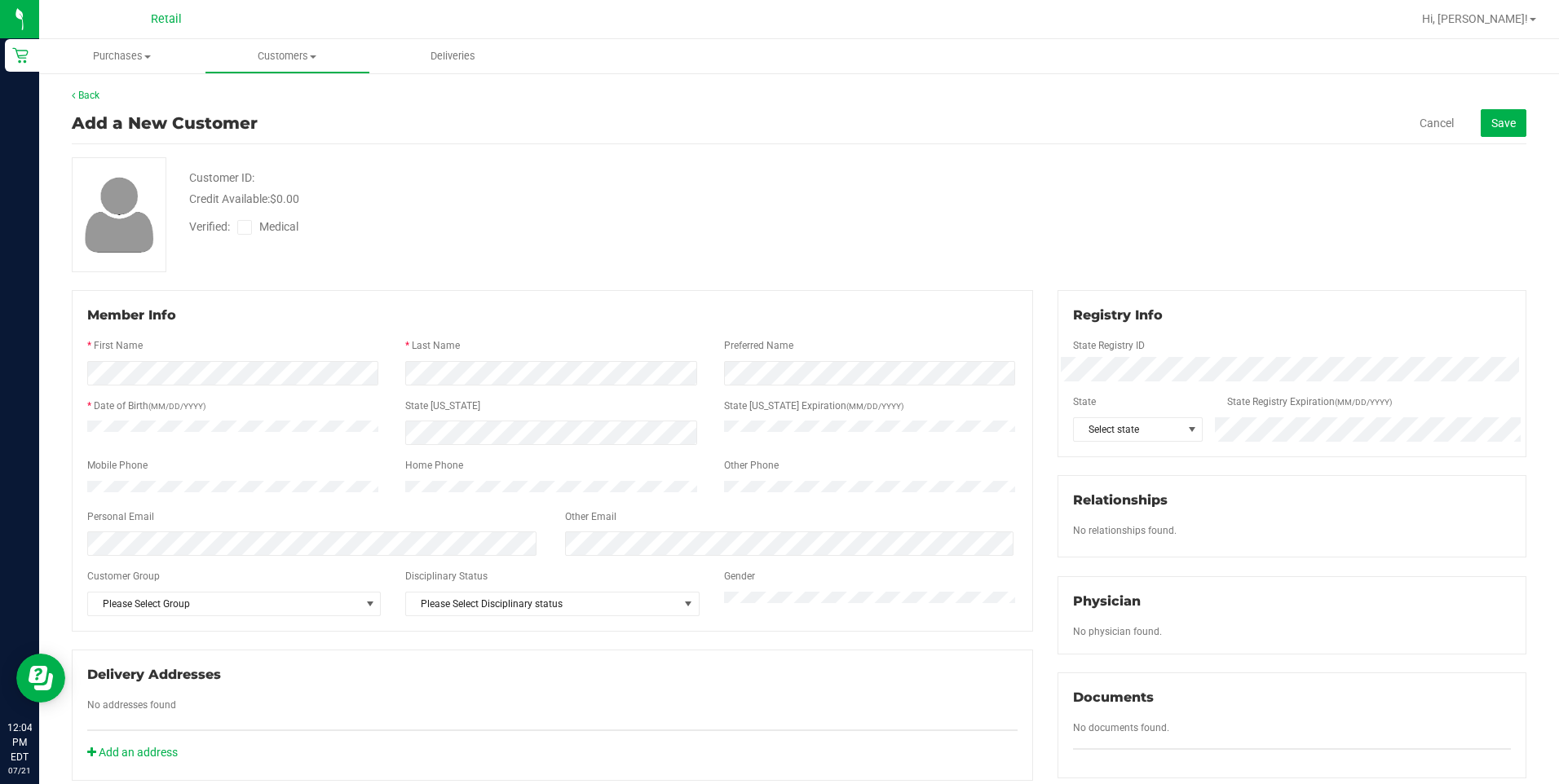 drag, startPoint x: 276, startPoint y: 568, endPoint x: 657, endPoint y: 282, distance: 476.4 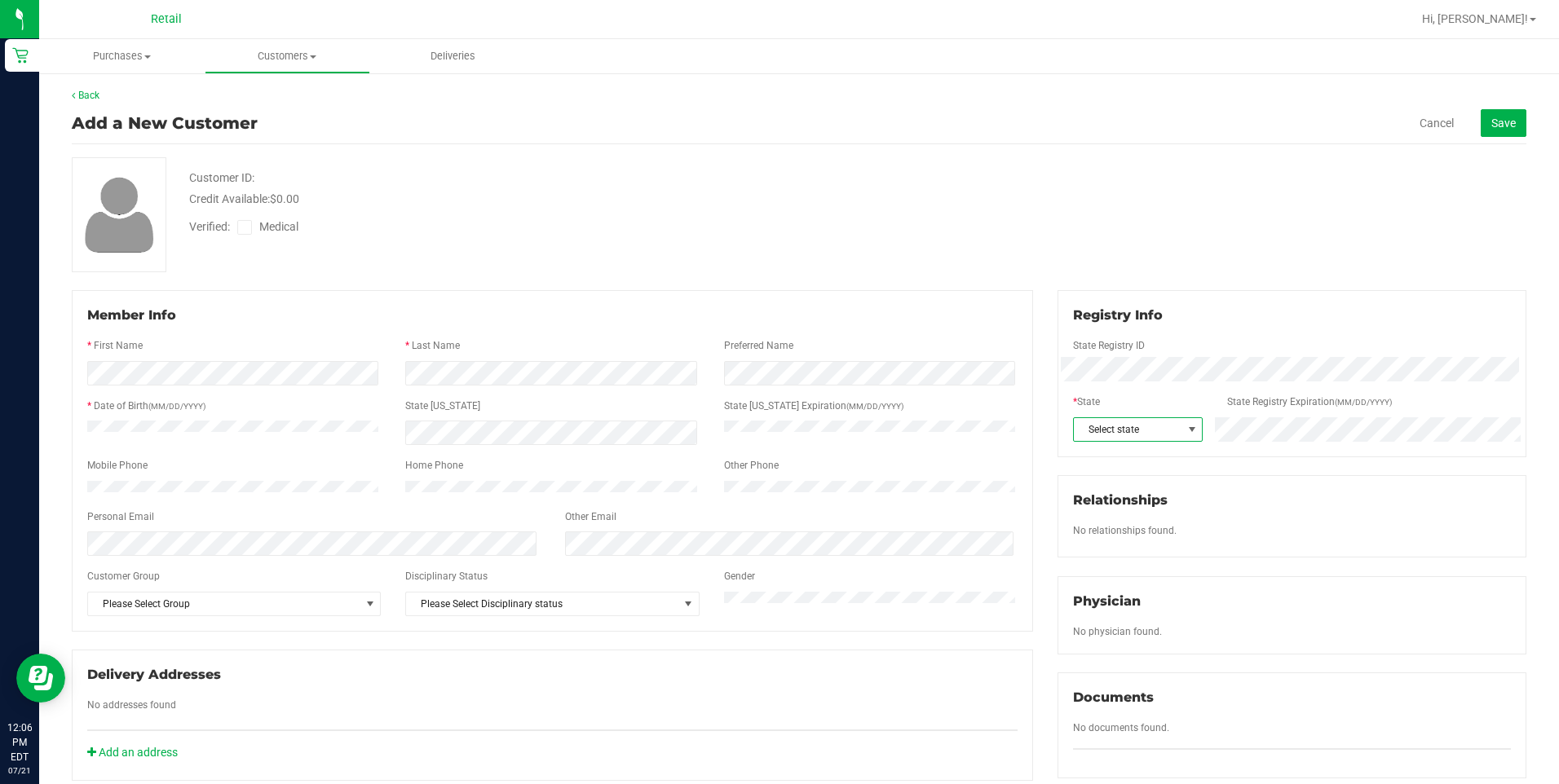 click on "Select state" at bounding box center (1128, 429) 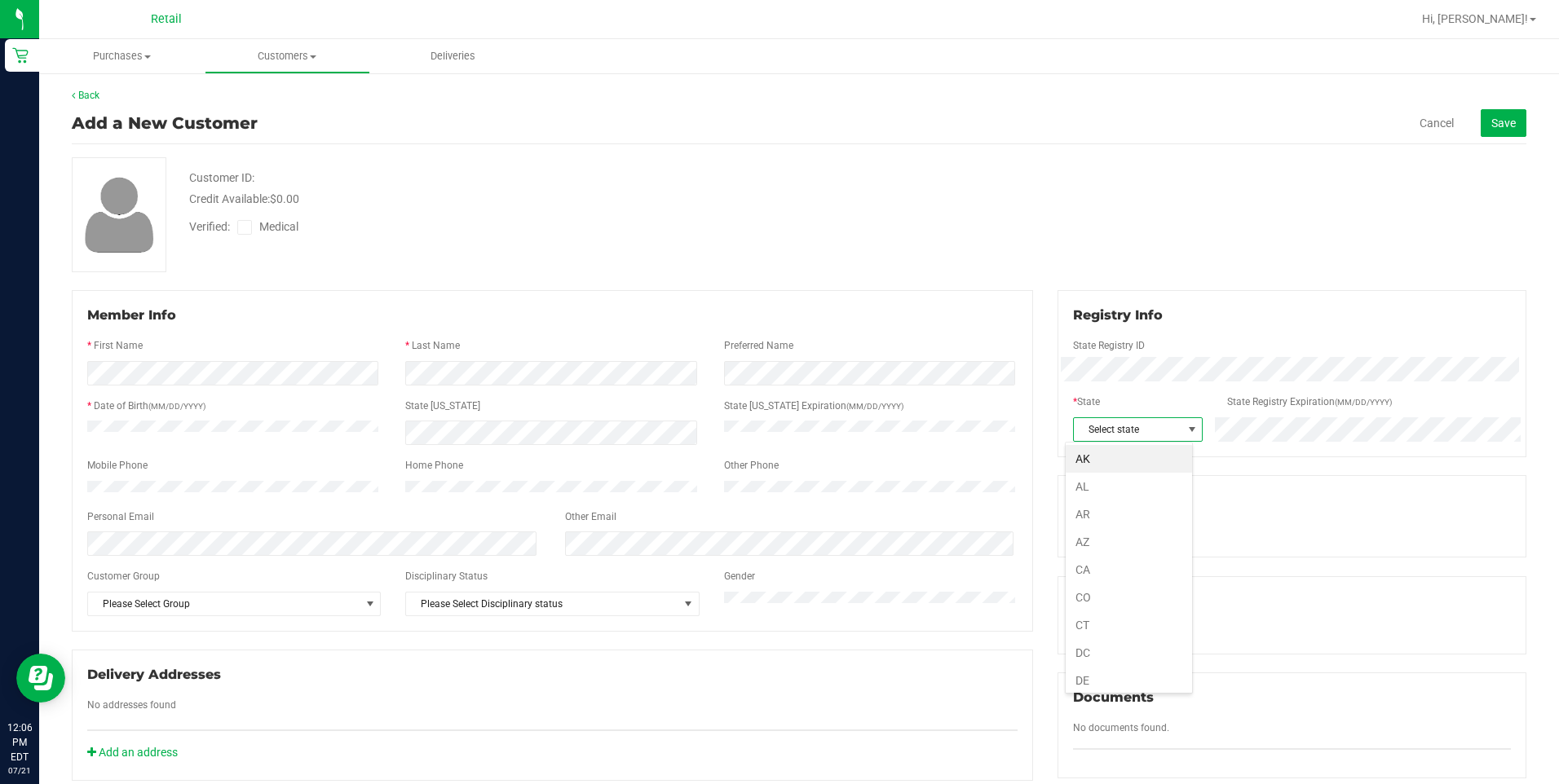 scroll, scrollTop: 81472, scrollLeft: 81410, axis: both 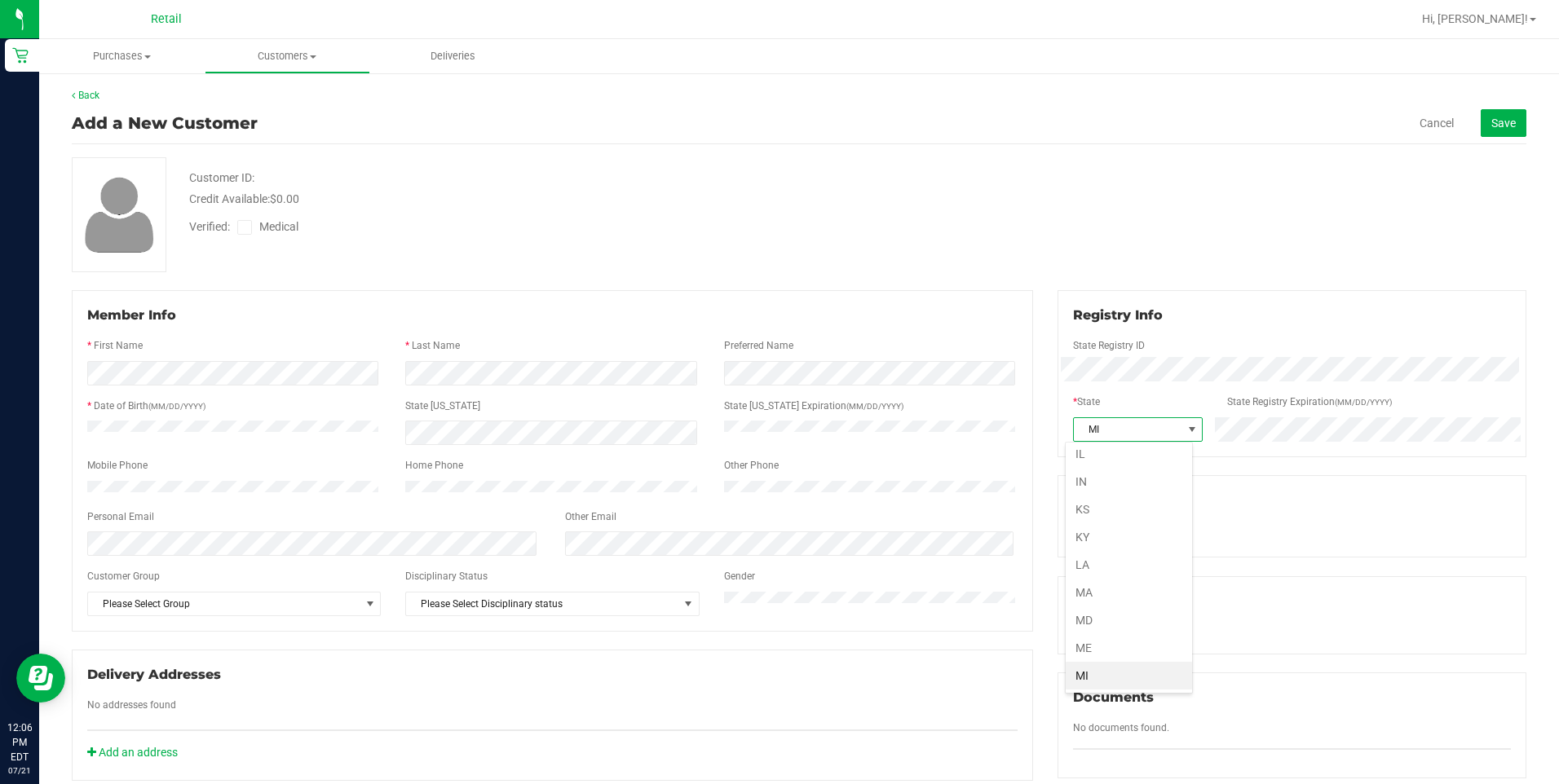 click on "MI" at bounding box center (1128, 676) 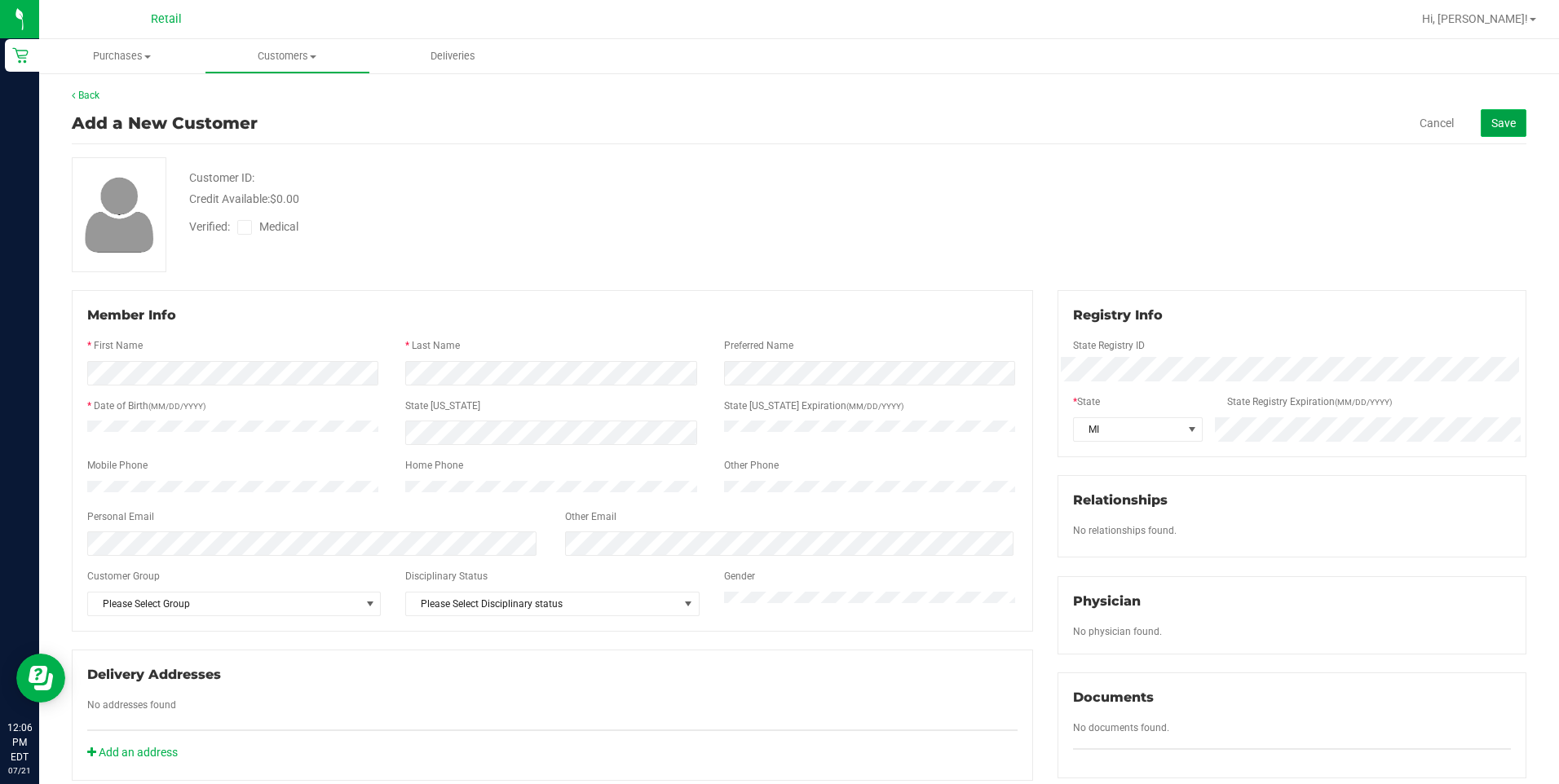 click on "Save" 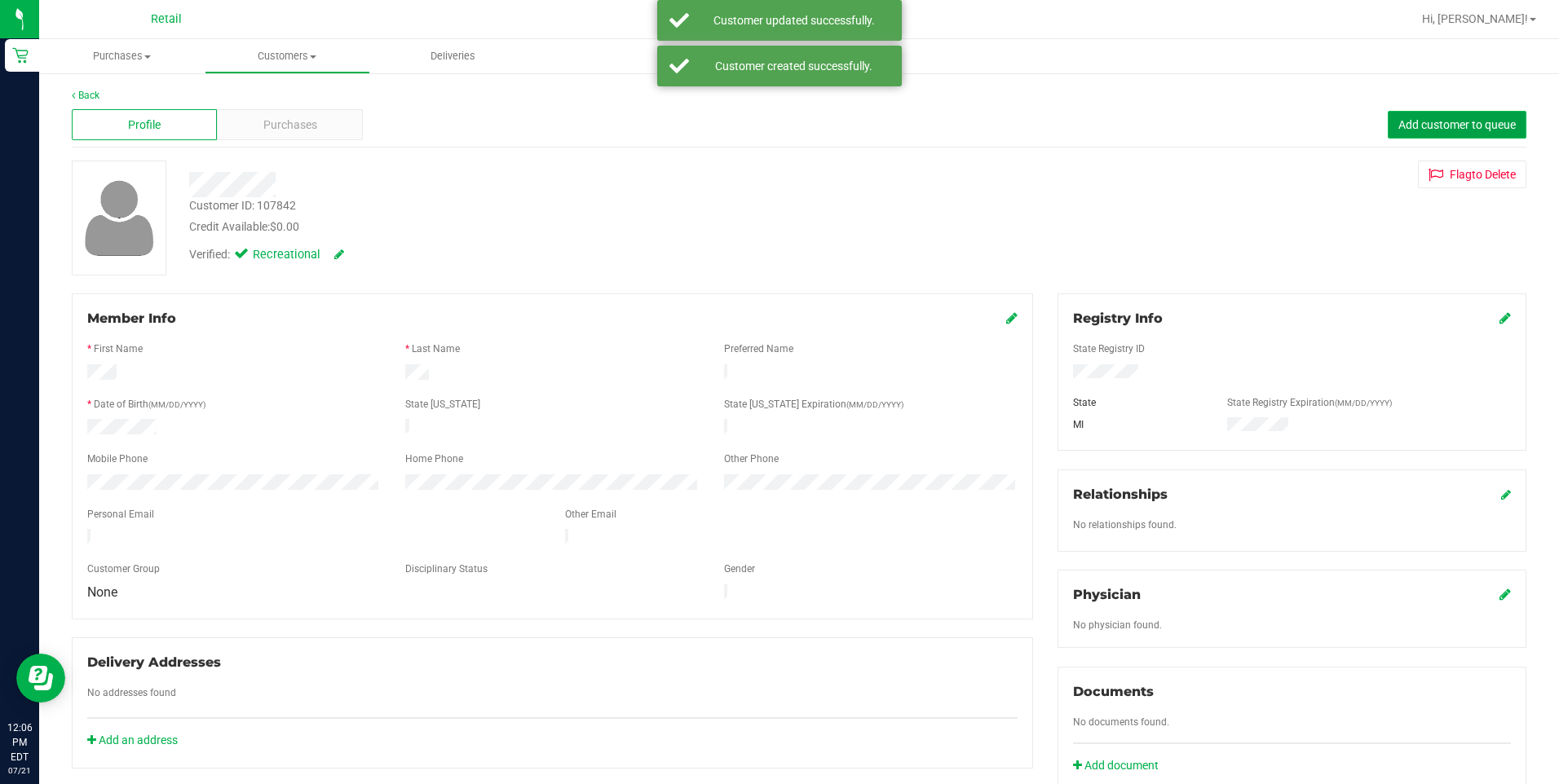 click on "Add customer to queue" at bounding box center (1457, 125) 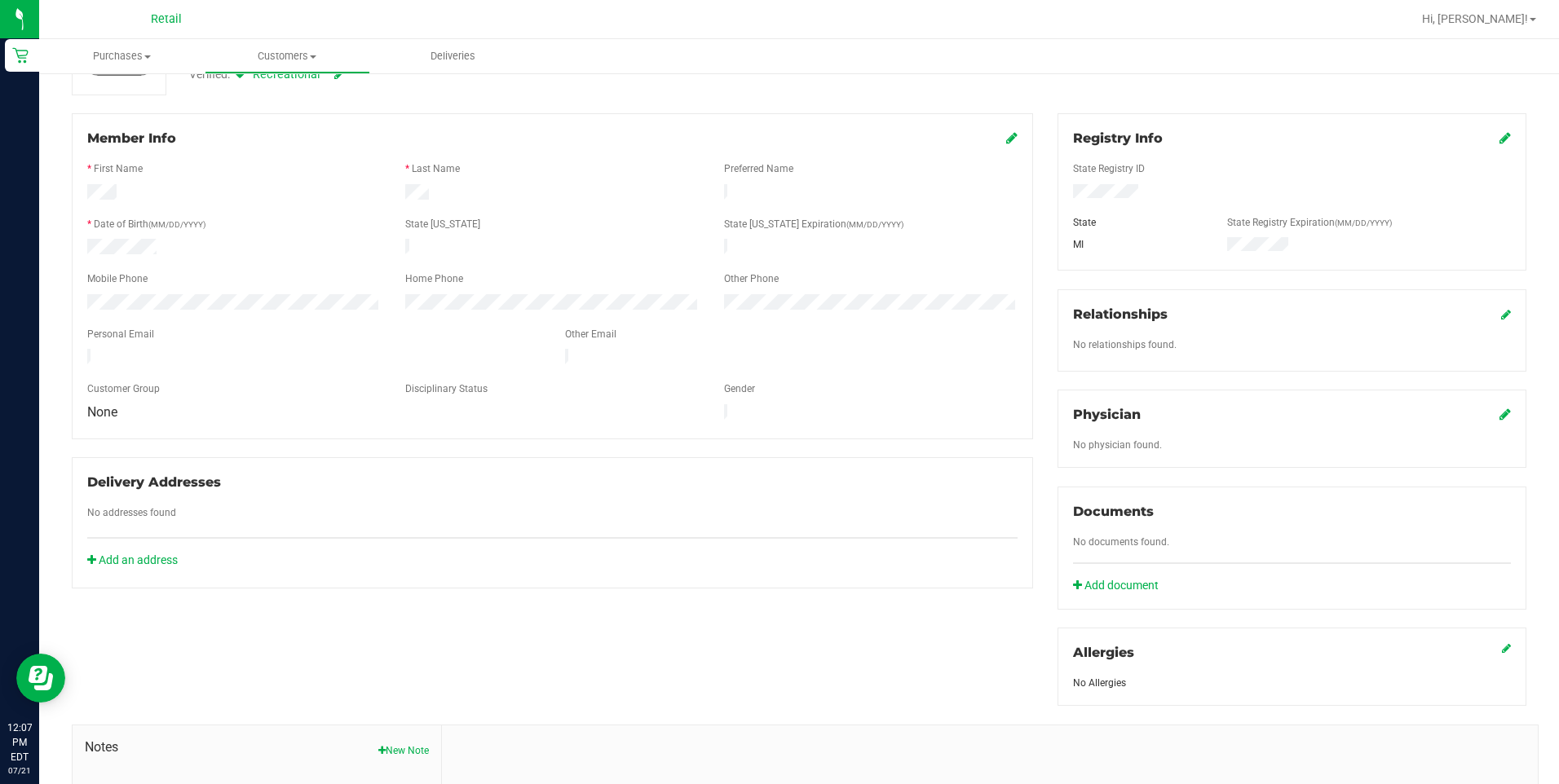 scroll, scrollTop: 163, scrollLeft: 0, axis: vertical 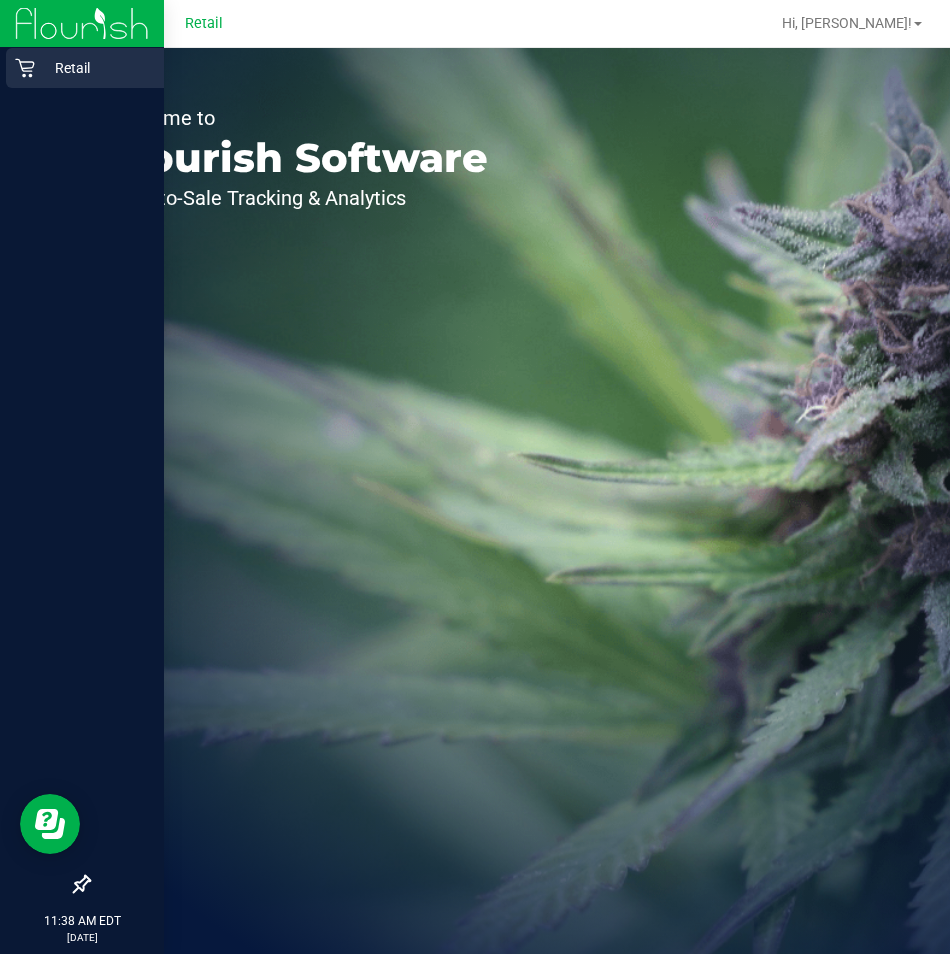 click 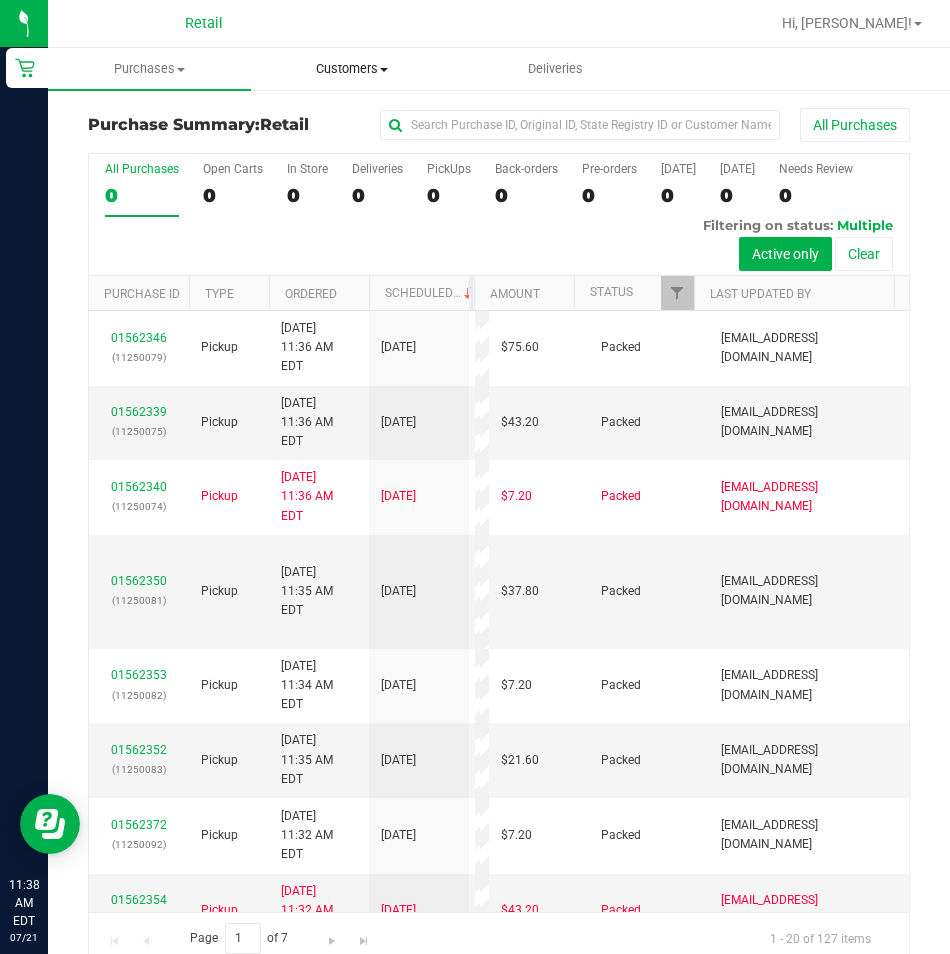 click on "Customers" at bounding box center [352, 69] 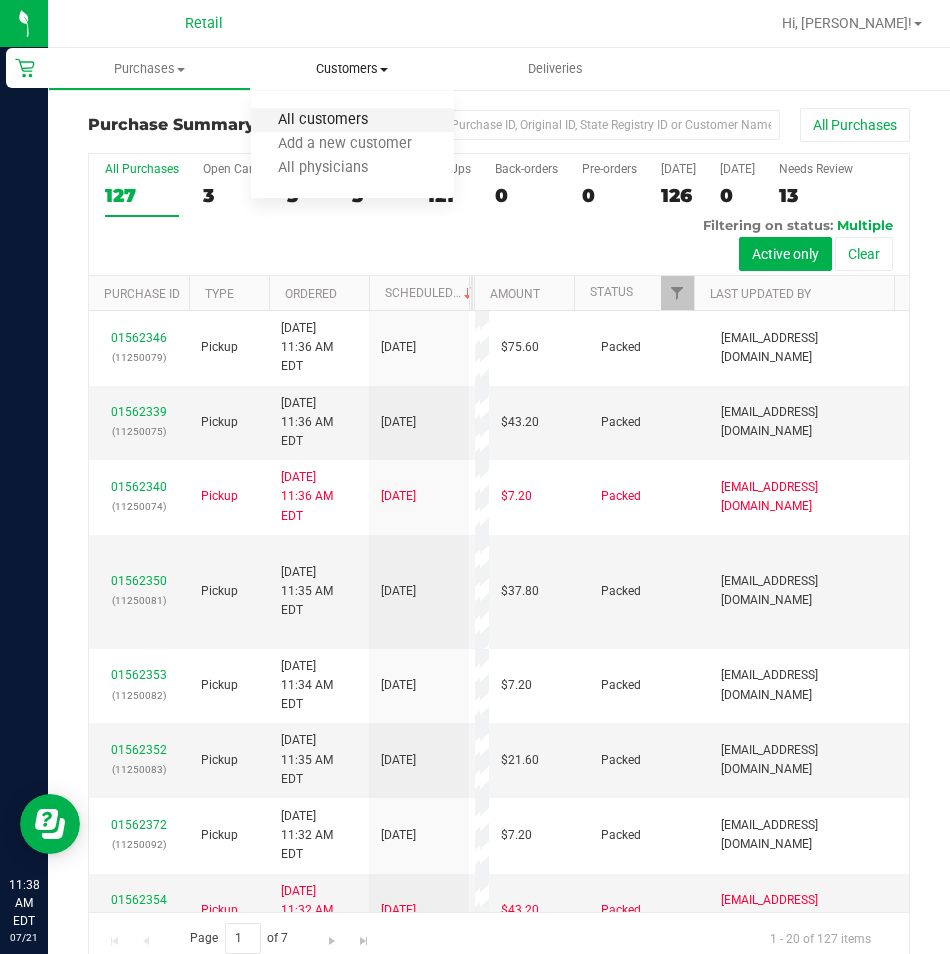 click on "All customers" at bounding box center (323, 120) 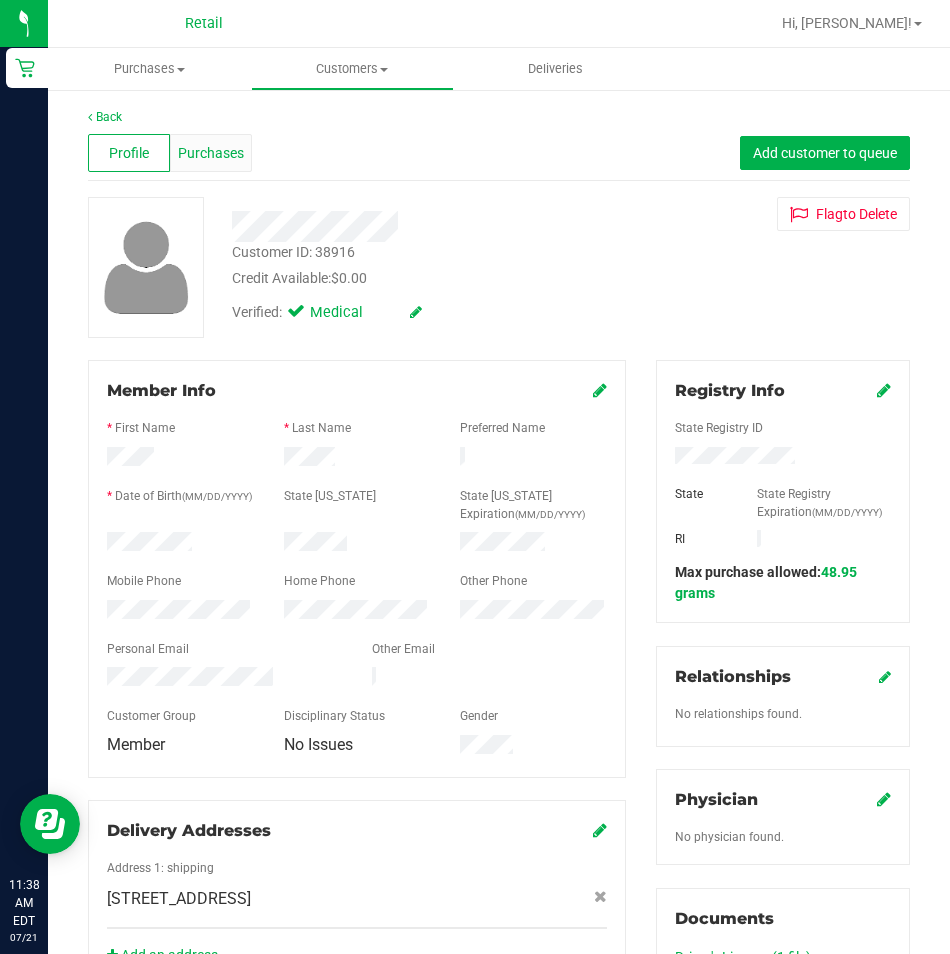click on "Purchases" at bounding box center (211, 153) 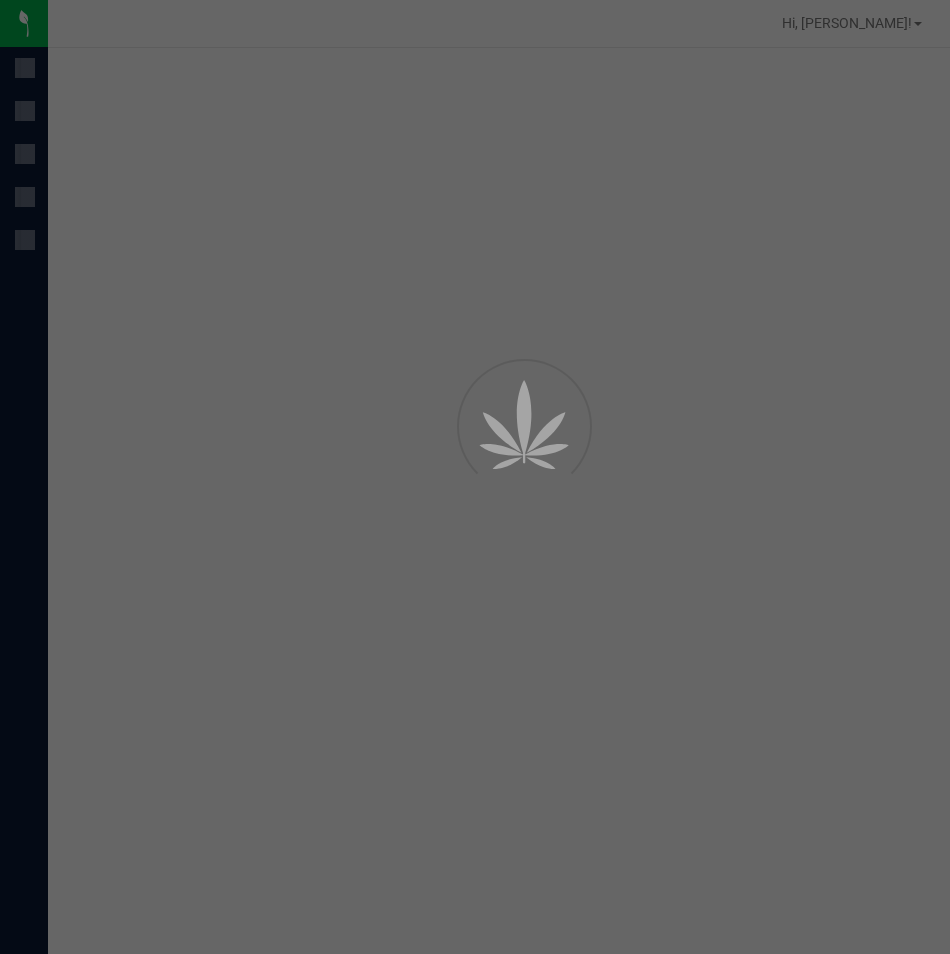 scroll, scrollTop: 0, scrollLeft: 0, axis: both 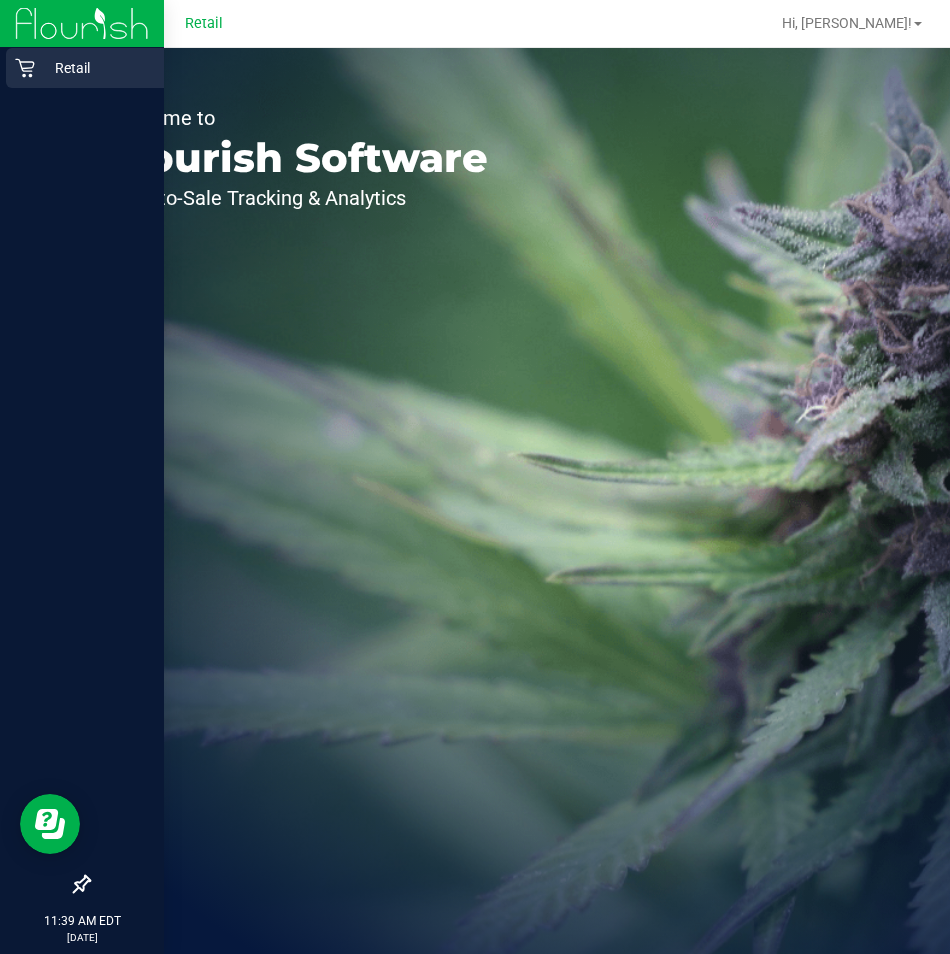 click 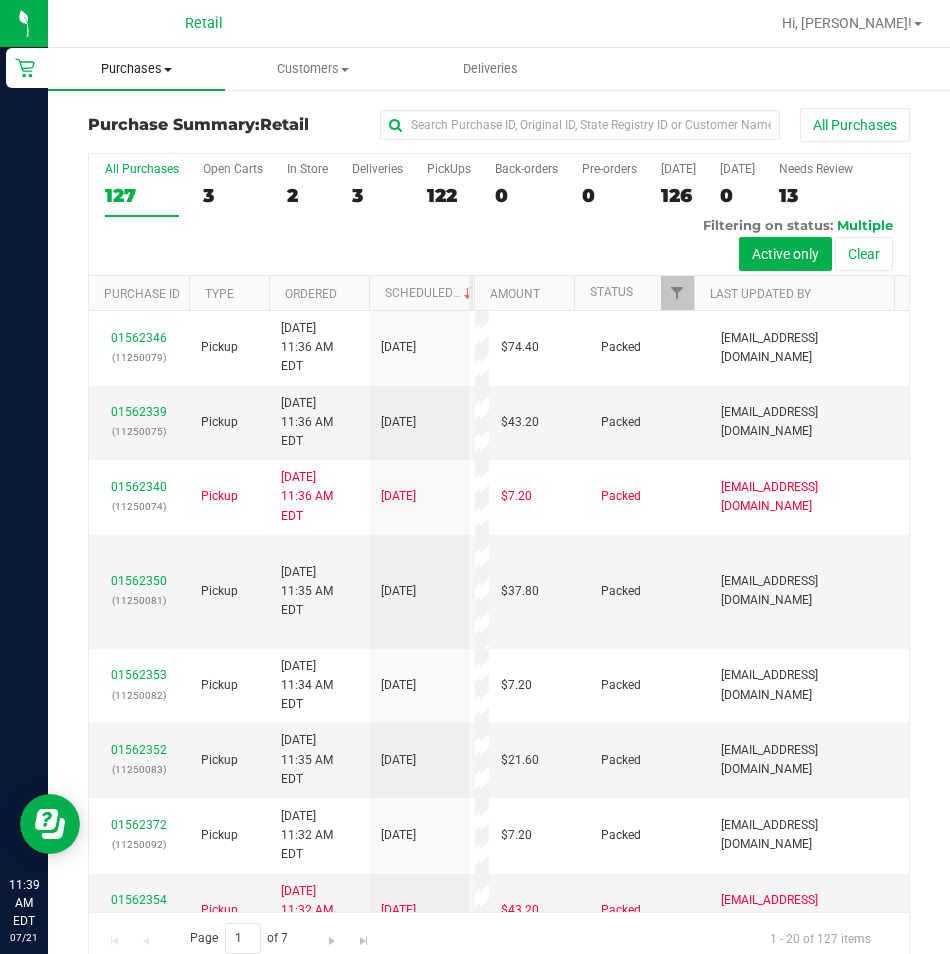 click on "Purchases" at bounding box center (136, 69) 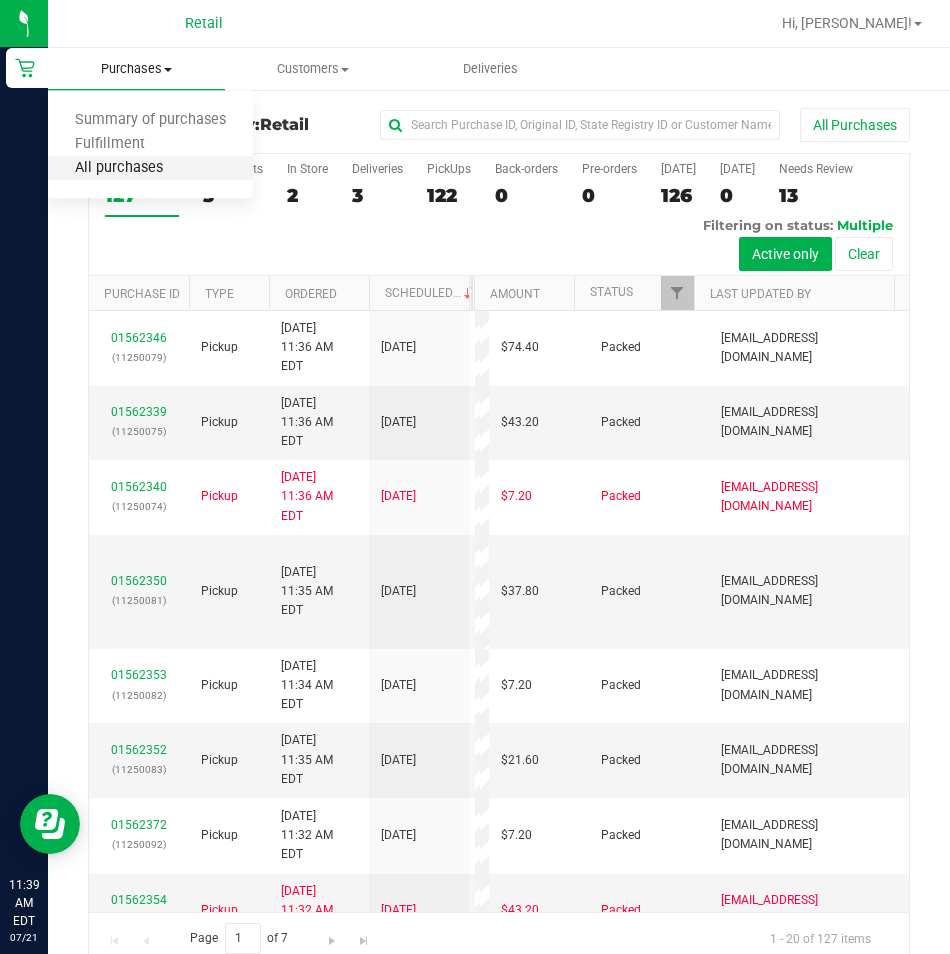 click on "All purchases" at bounding box center [119, 168] 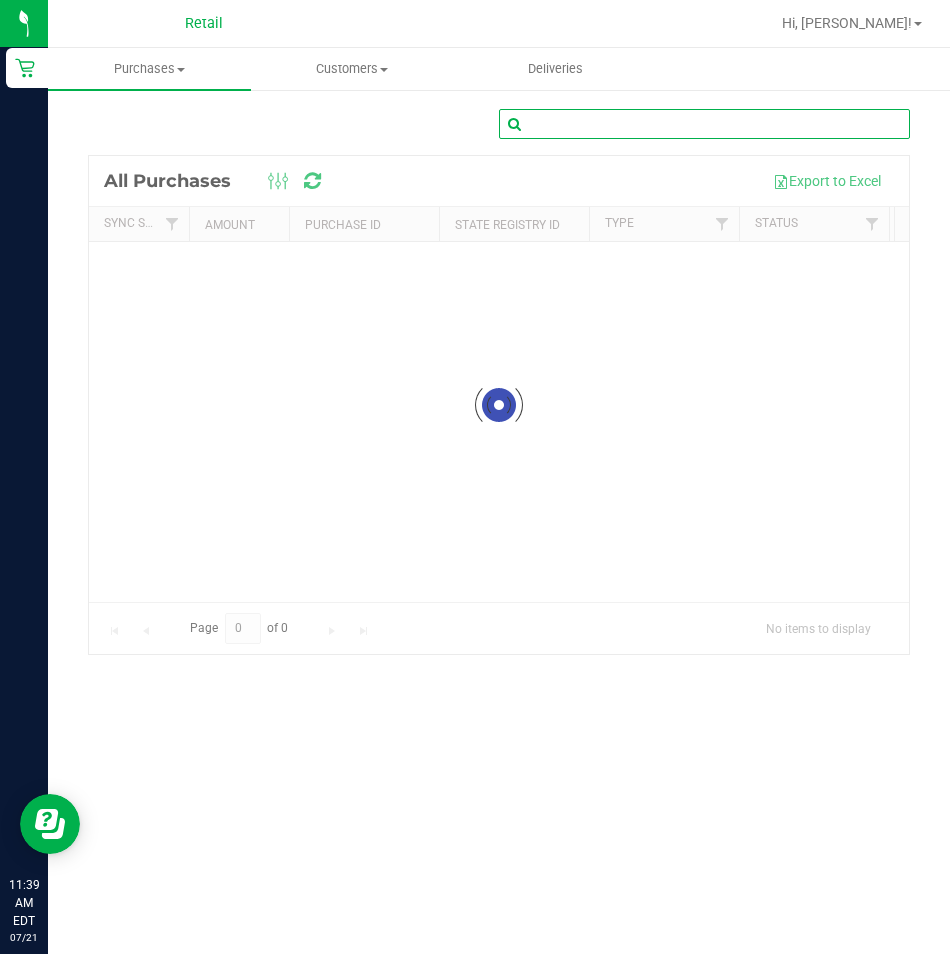 click at bounding box center (704, 124) 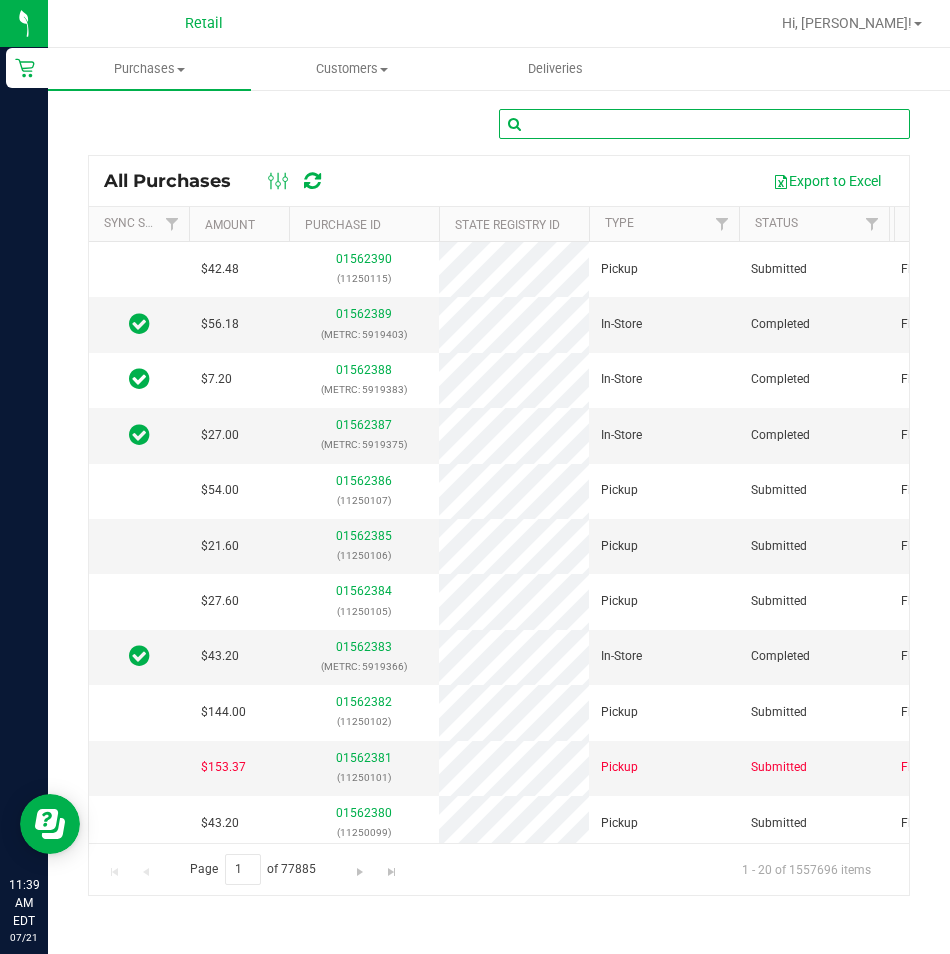 click at bounding box center [704, 124] 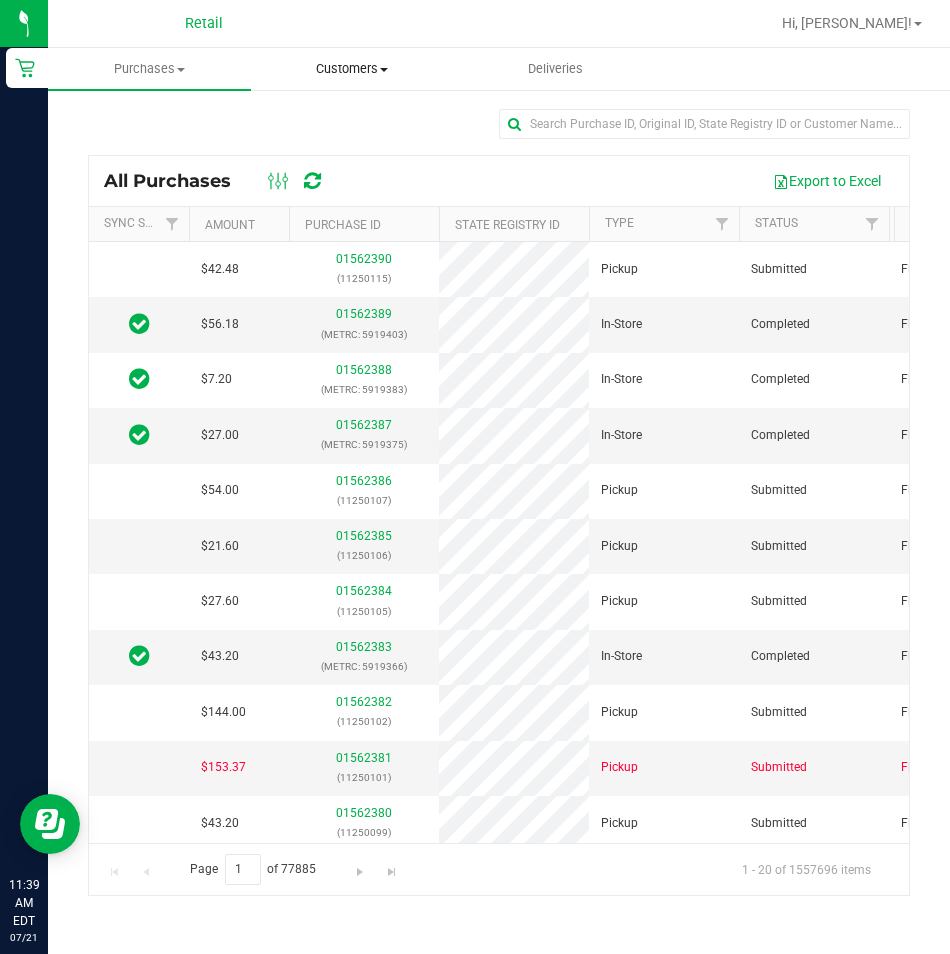 click at bounding box center (384, 70) 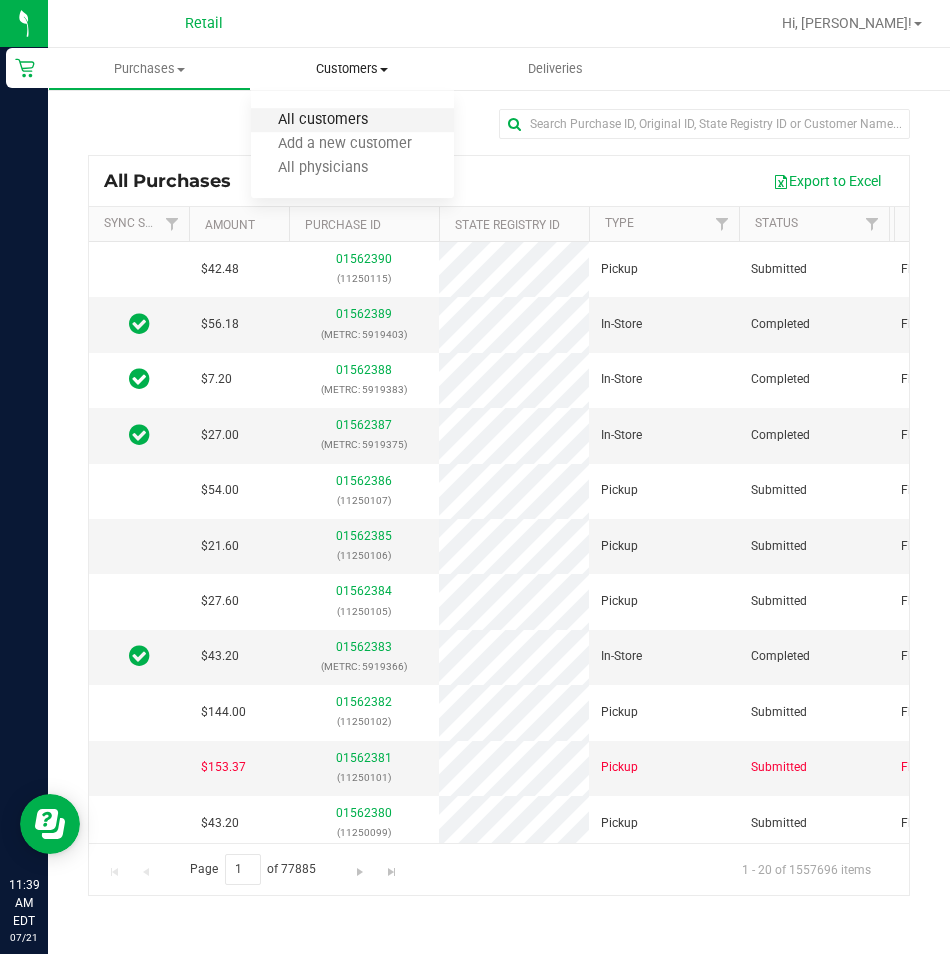 click on "All customers" at bounding box center [323, 120] 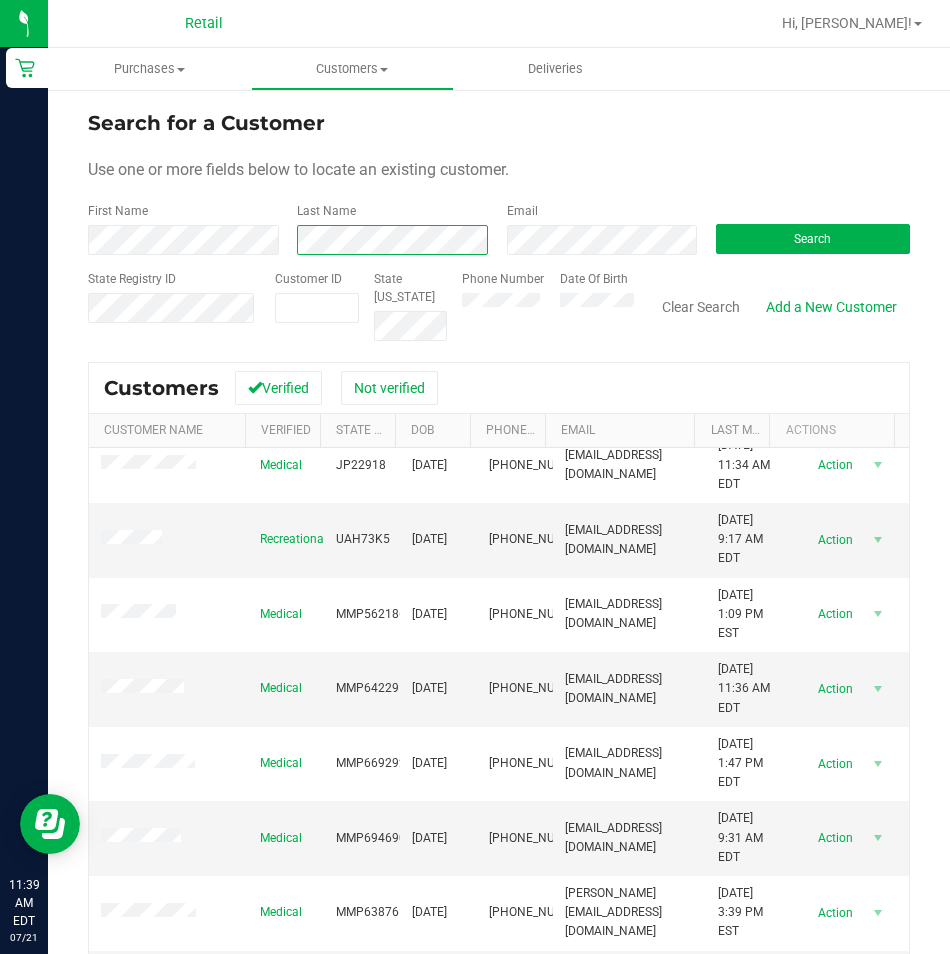 scroll, scrollTop: 500, scrollLeft: 0, axis: vertical 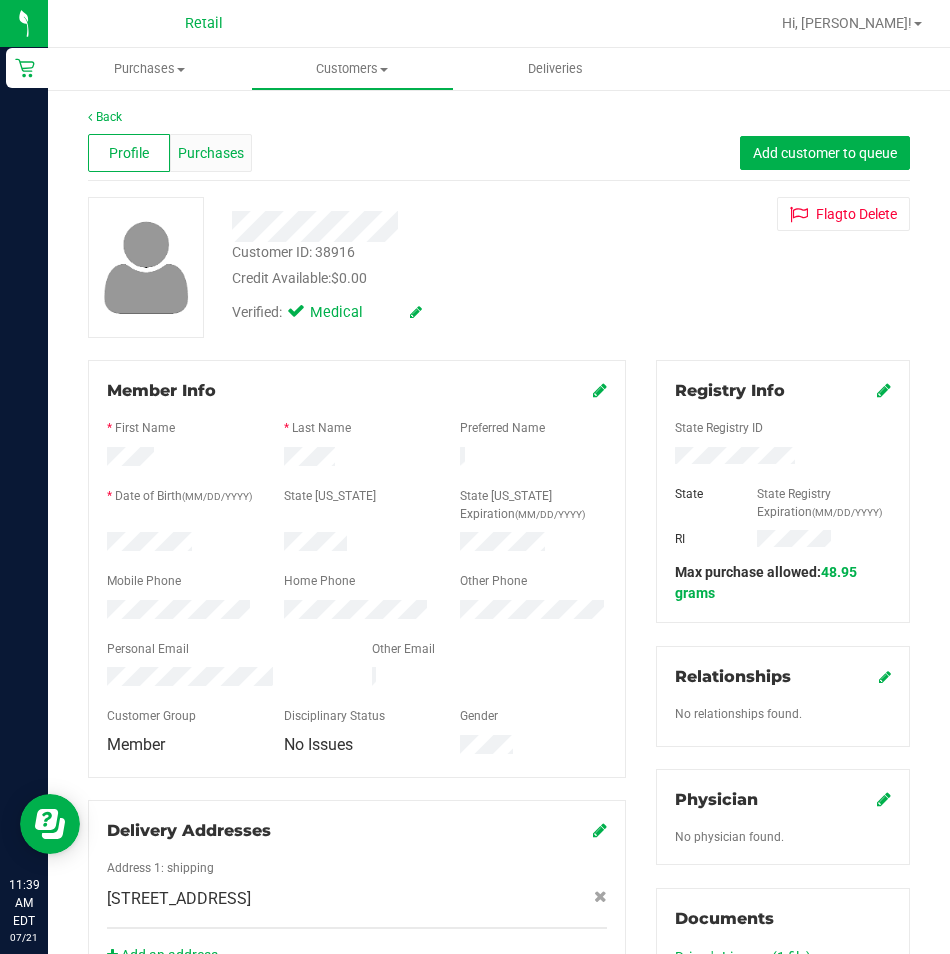 click on "Purchases" at bounding box center (211, 153) 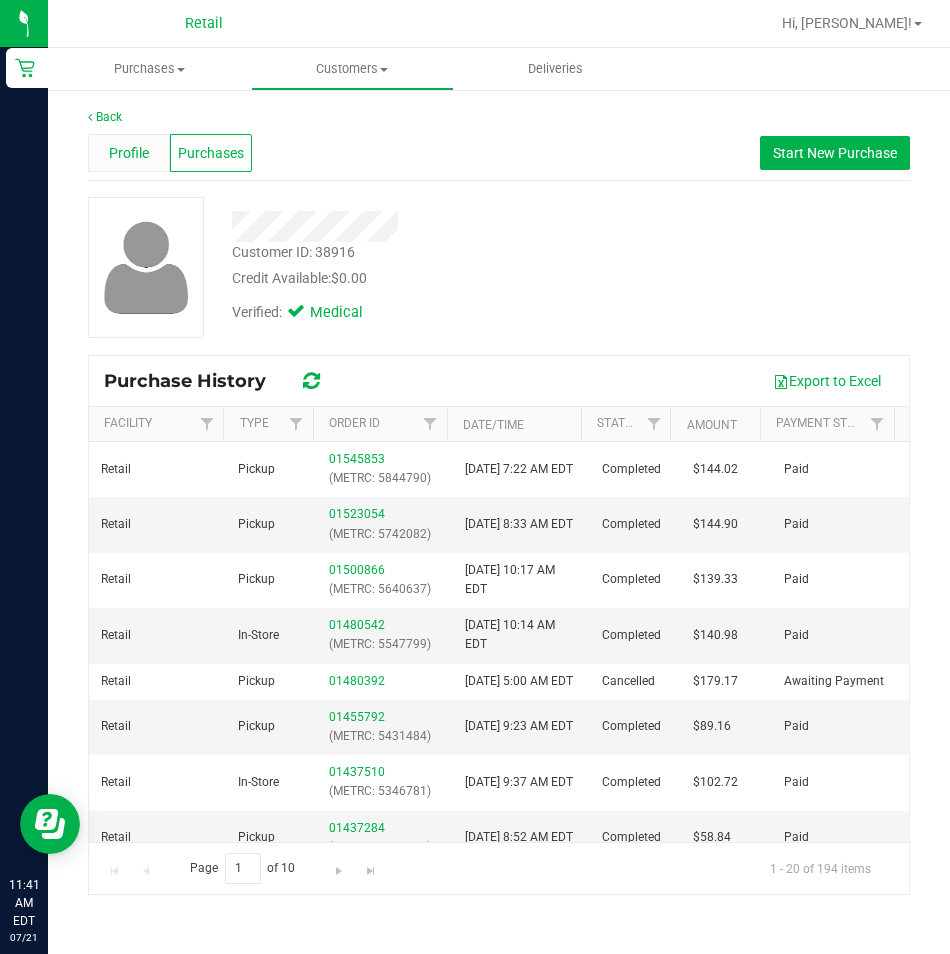 click on "Profile" at bounding box center (129, 153) 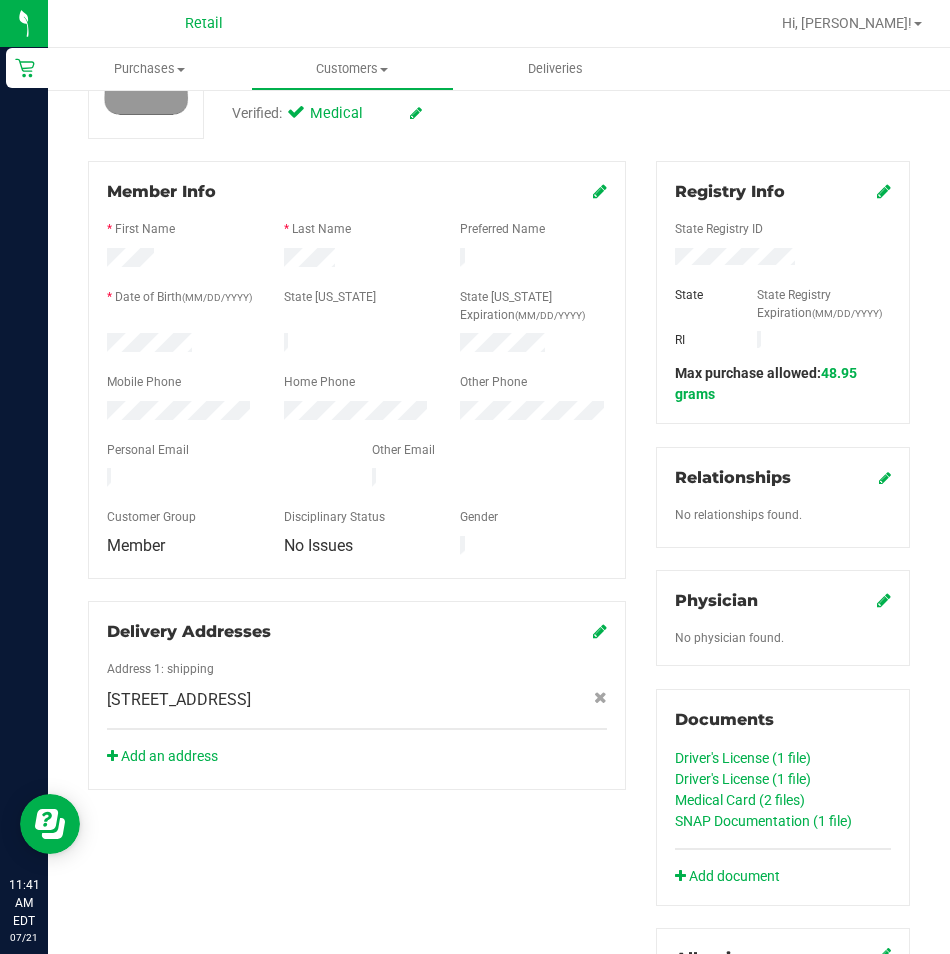 scroll, scrollTop: 200, scrollLeft: 0, axis: vertical 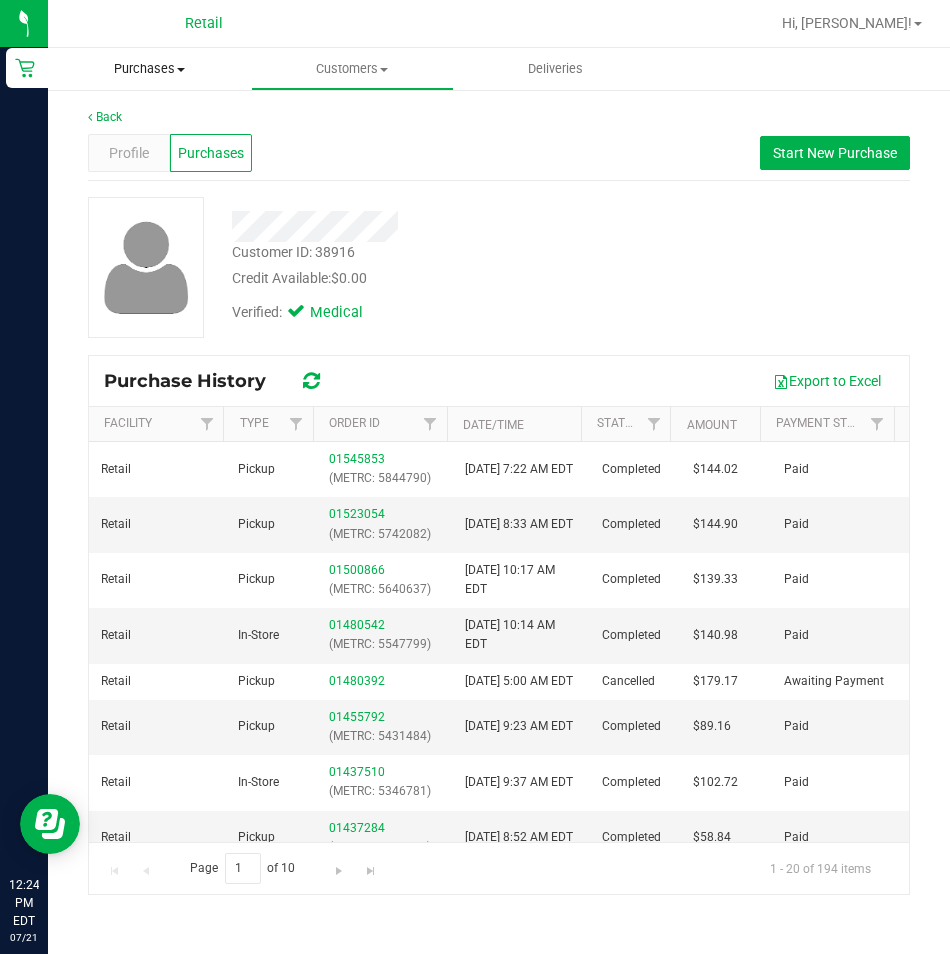 click on "Purchases" at bounding box center (149, 69) 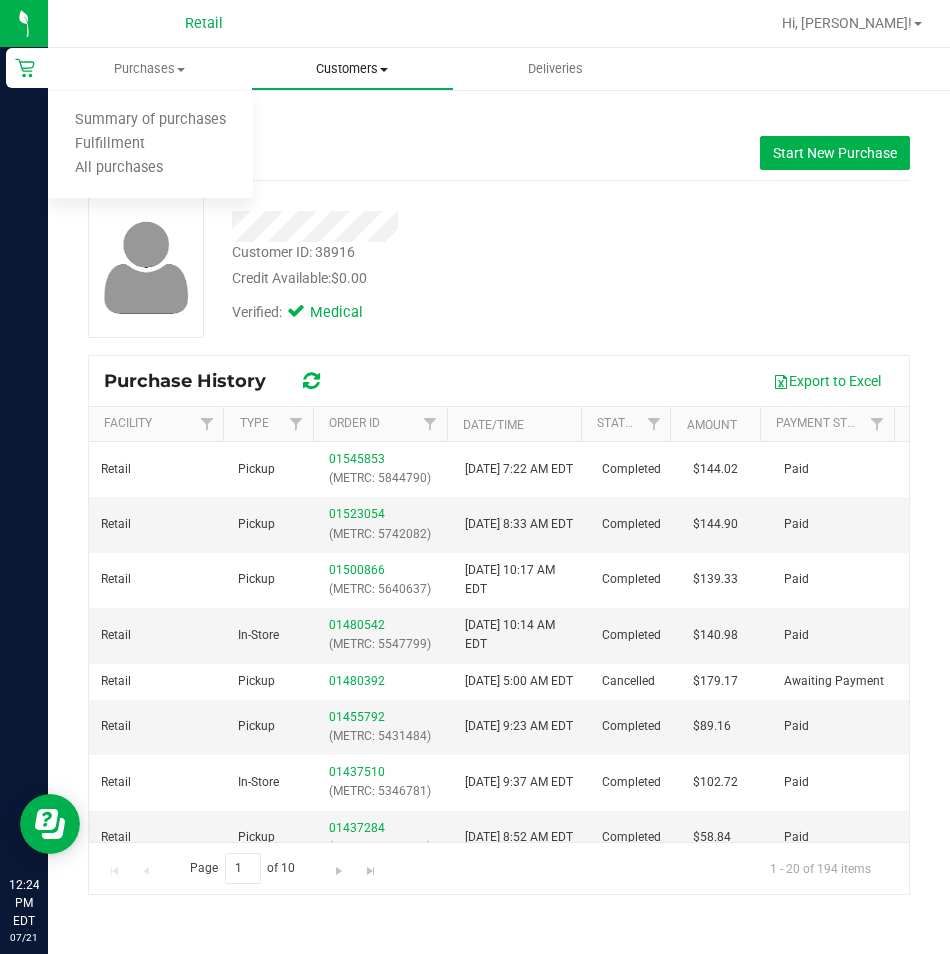 click at bounding box center [384, 70] 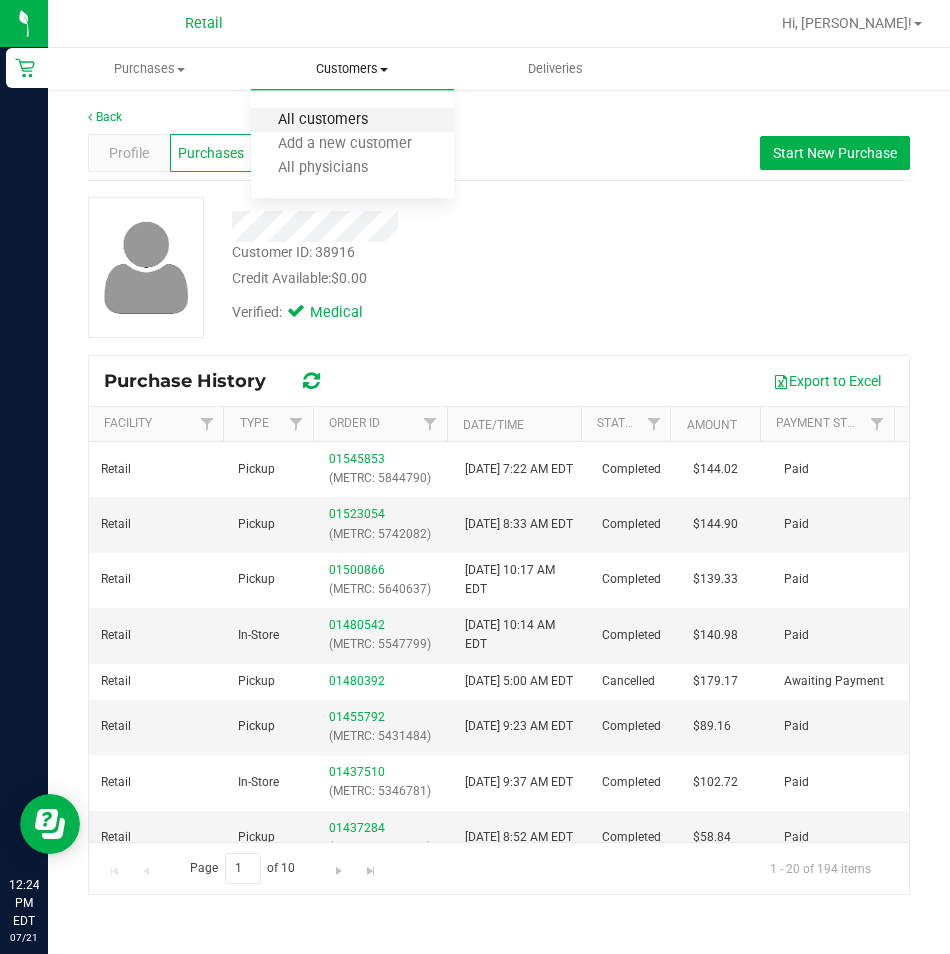 click on "All customers" at bounding box center (323, 120) 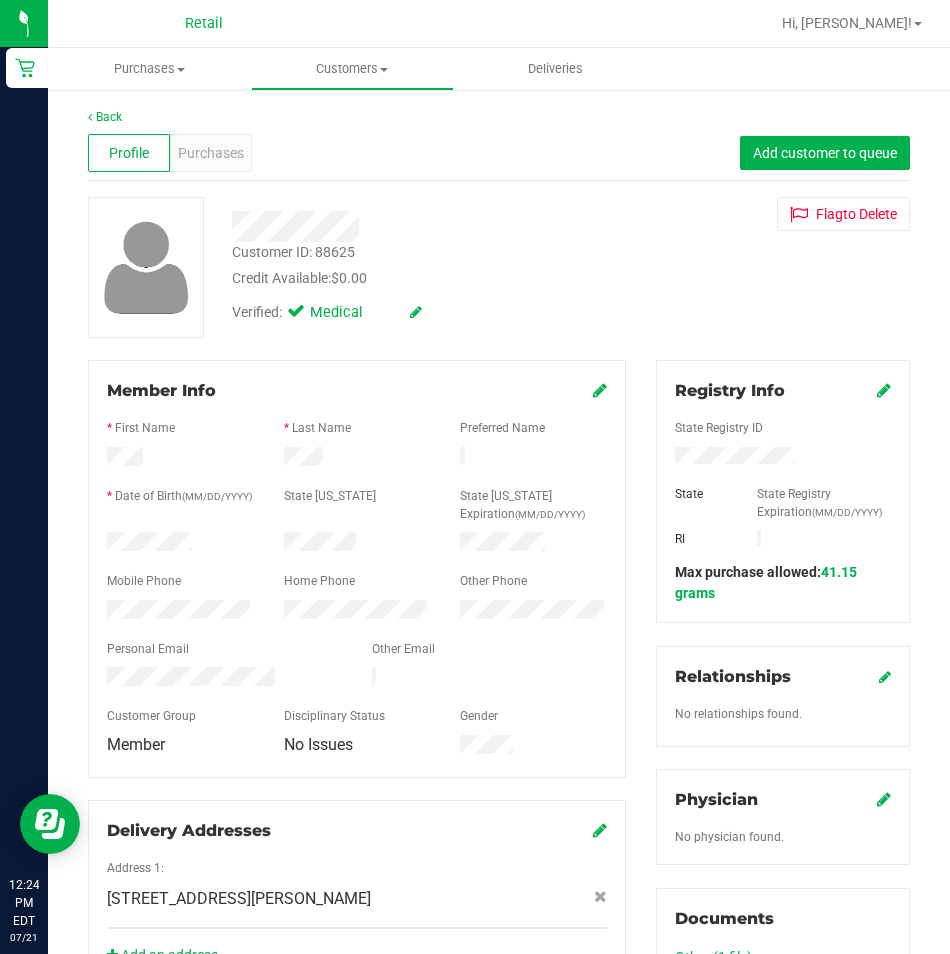click on "Profile" at bounding box center [129, 153] 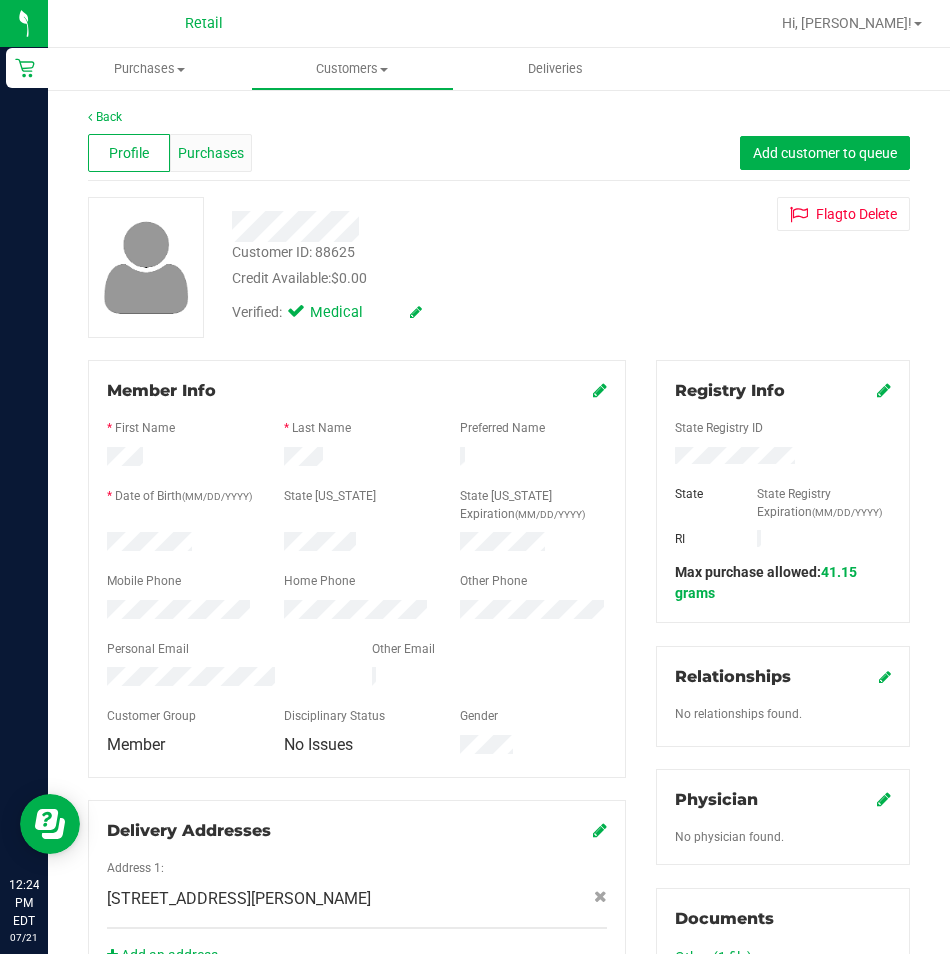click on "Purchases" at bounding box center [211, 153] 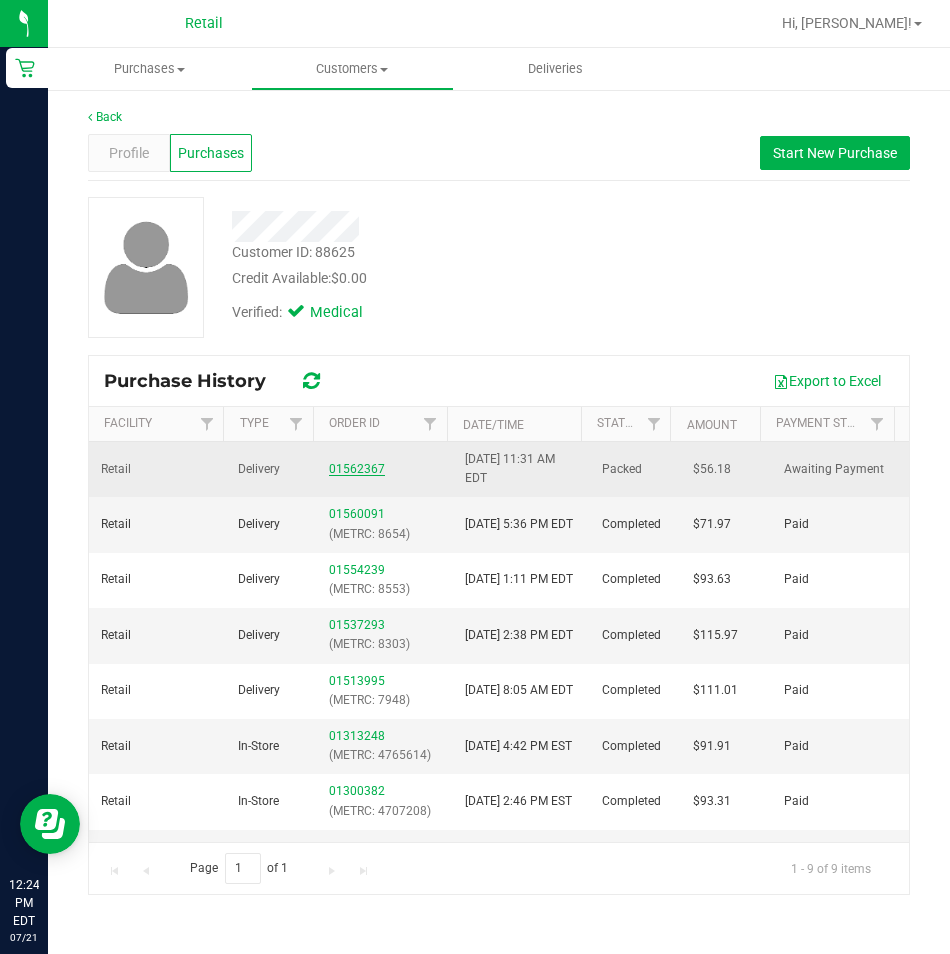 click on "01562367" at bounding box center [357, 469] 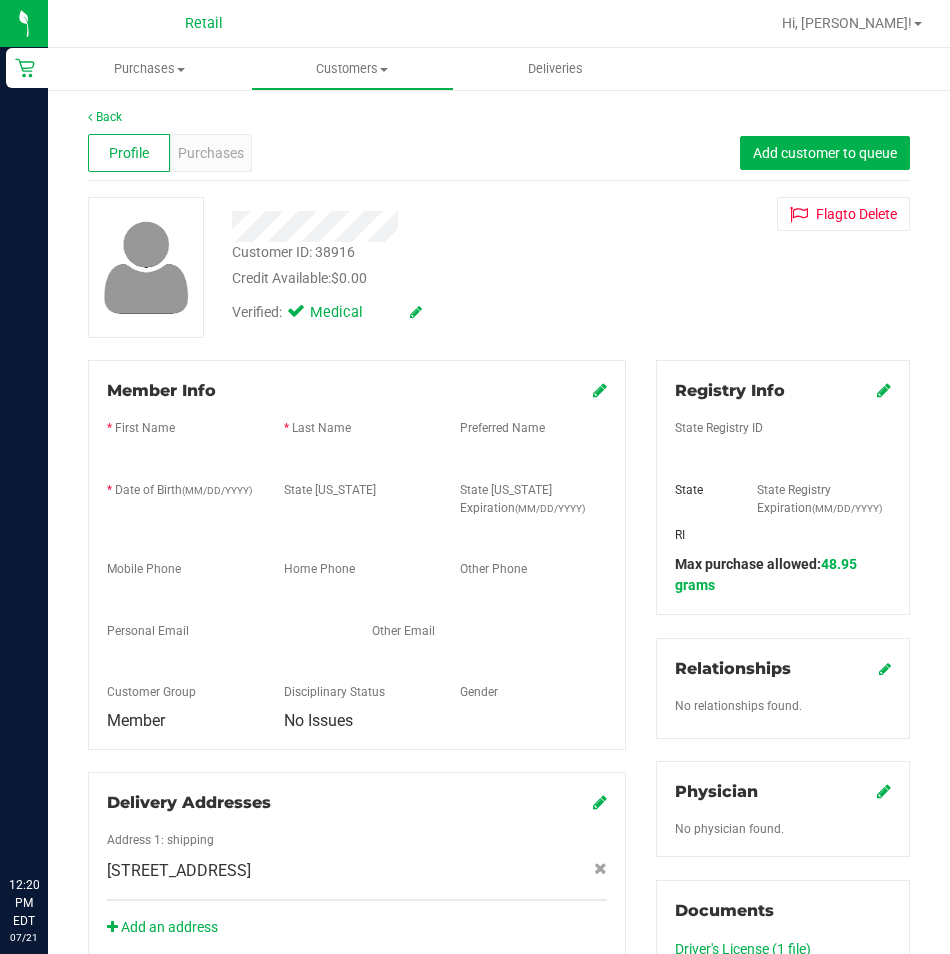 scroll, scrollTop: 0, scrollLeft: 0, axis: both 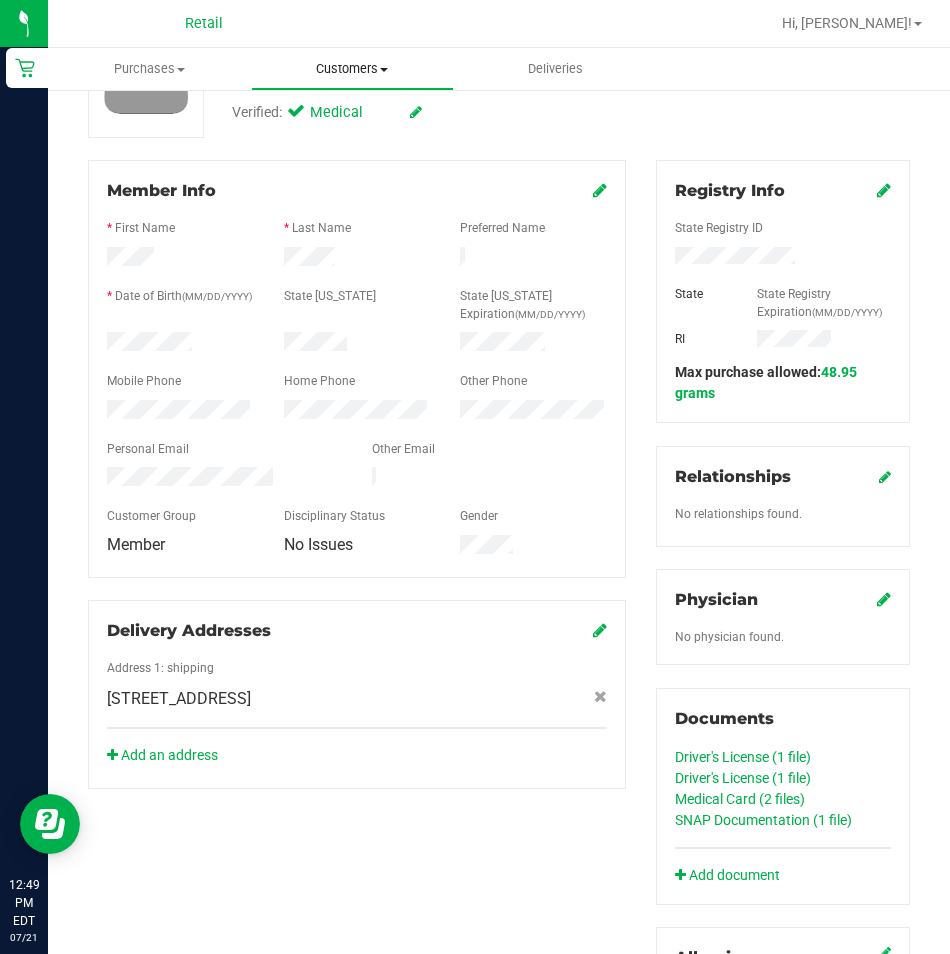 click on "Customers" at bounding box center [352, 69] 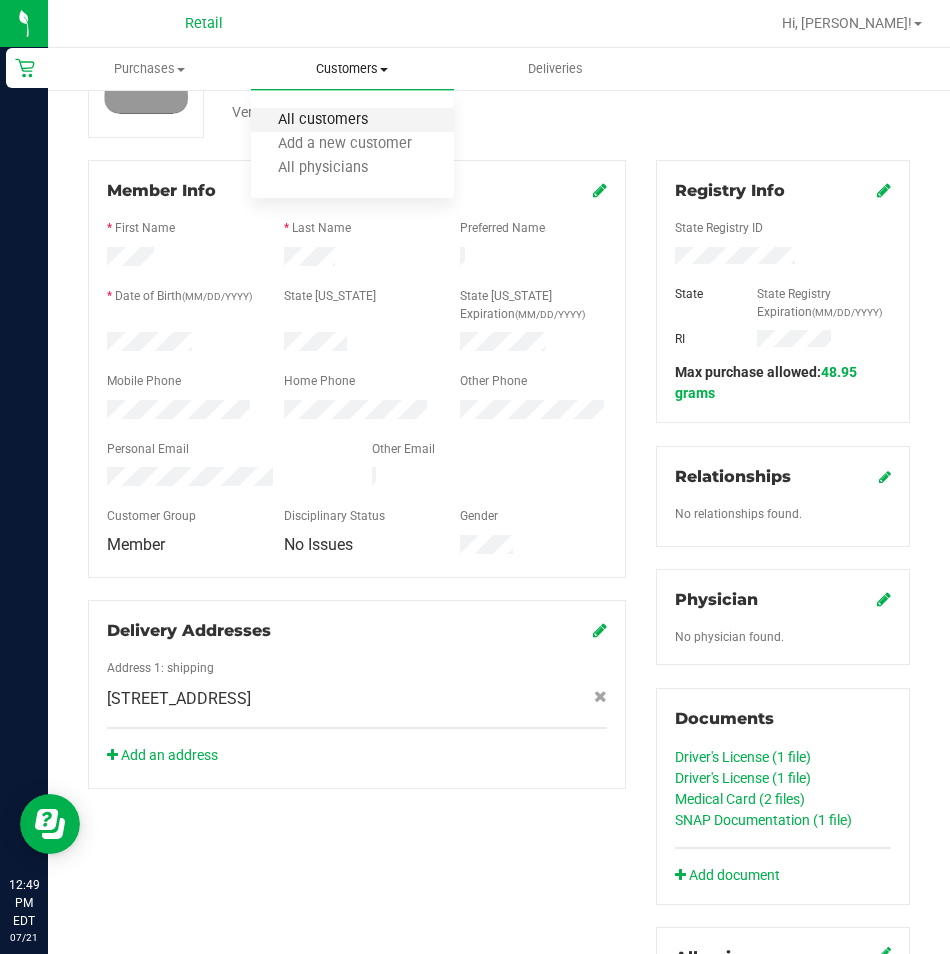 click on "All customers" at bounding box center (323, 120) 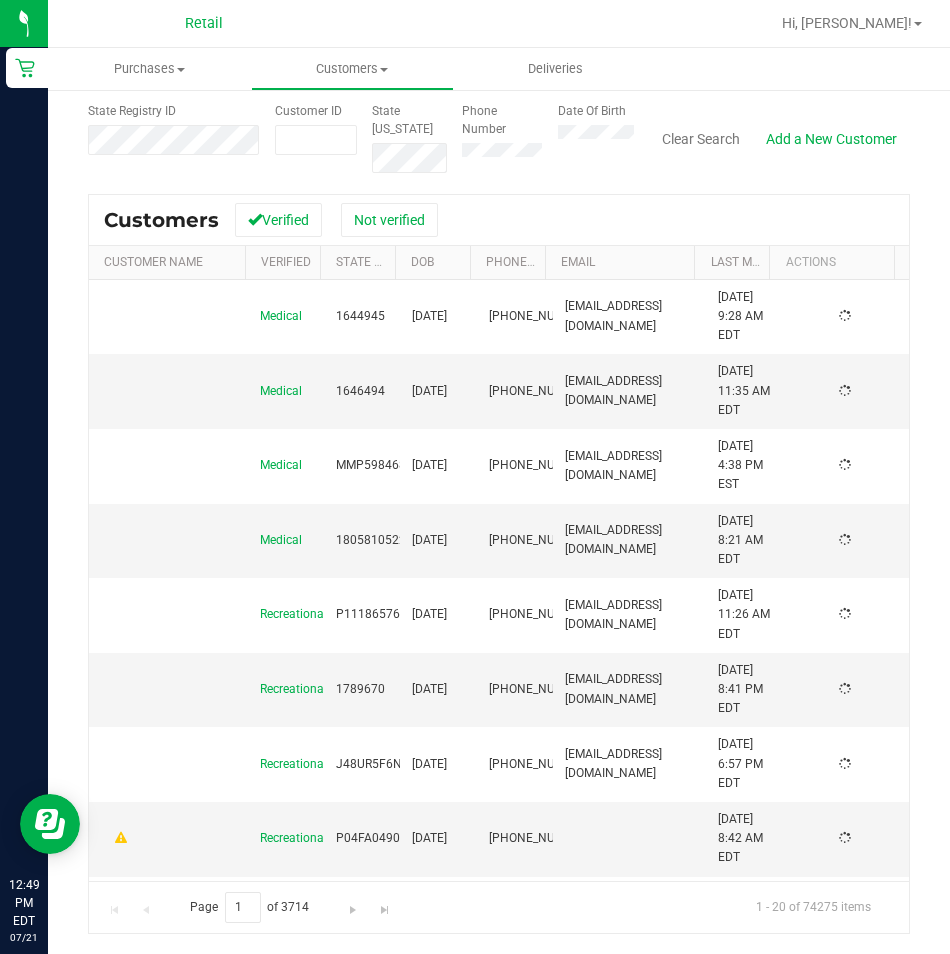 scroll, scrollTop: 0, scrollLeft: 0, axis: both 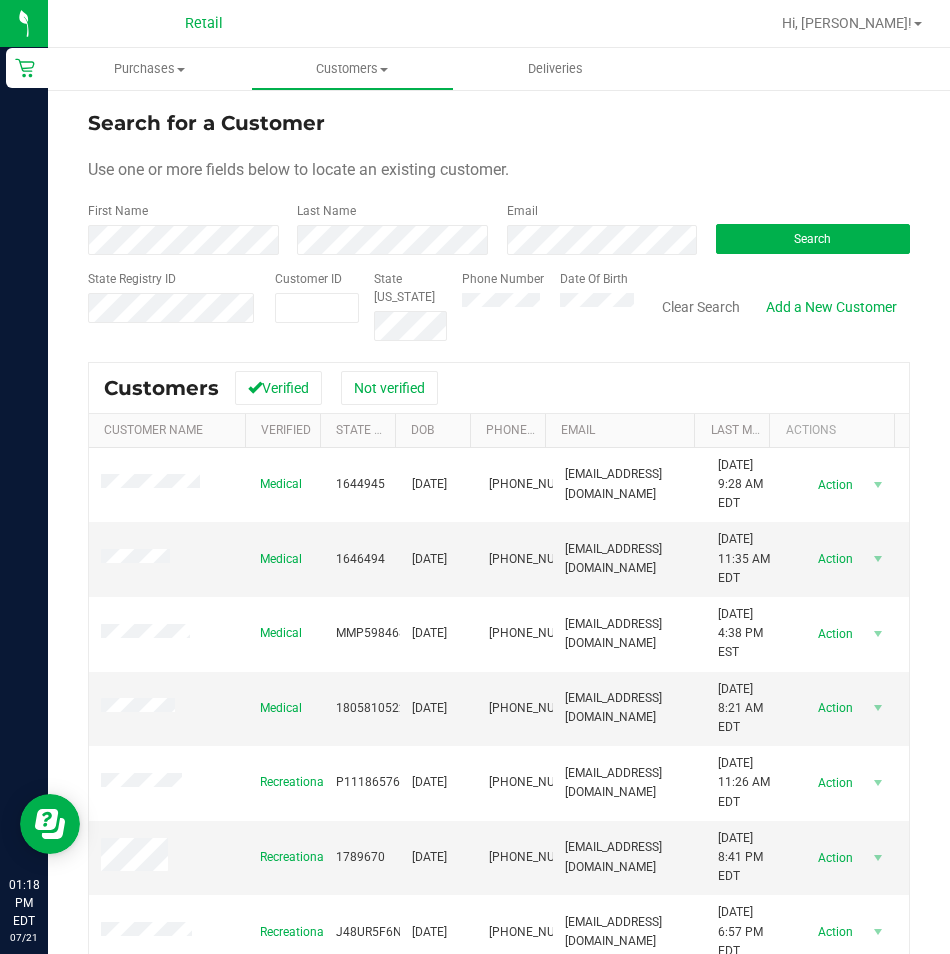 click on "Search for a Customer
Use one or more fields below to locate an existing customer.
First Name
Last Name
Email
Search
State Registry ID
Customer ID
State ID
Phone Number
Date Of Birth" at bounding box center [499, 224] 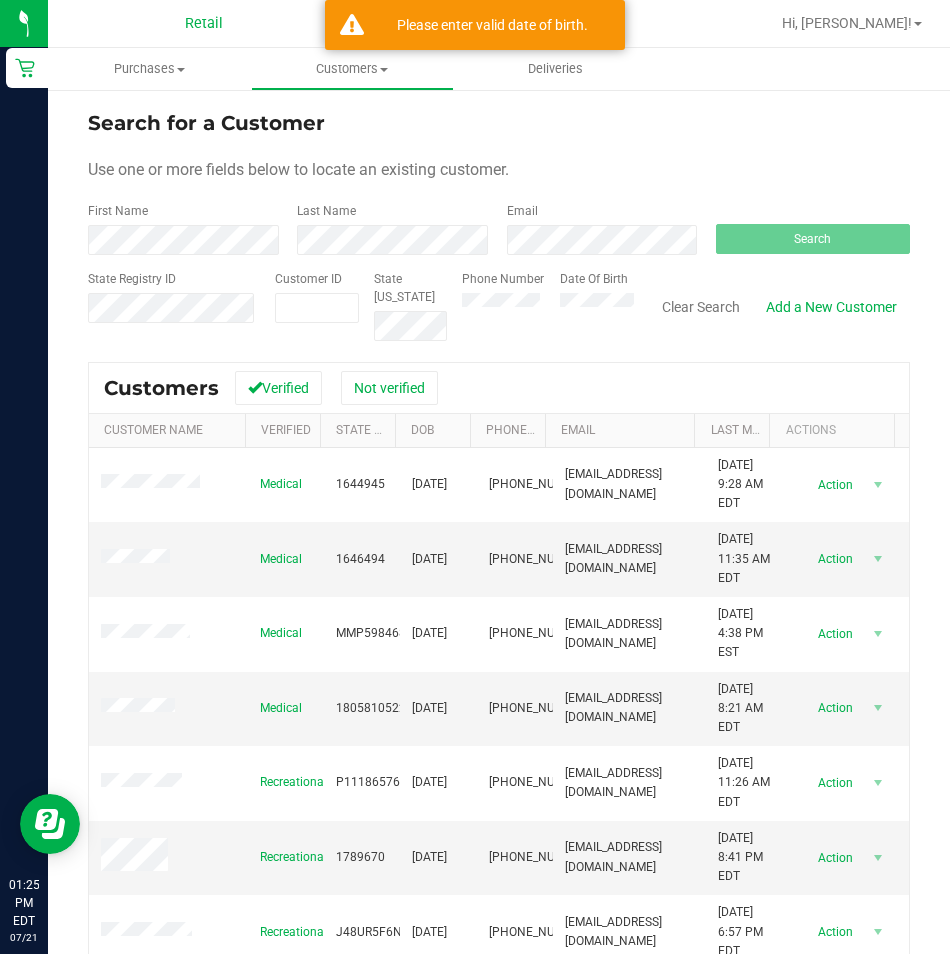 click on "Phone Number
Date Of Birth" at bounding box center (540, 305) 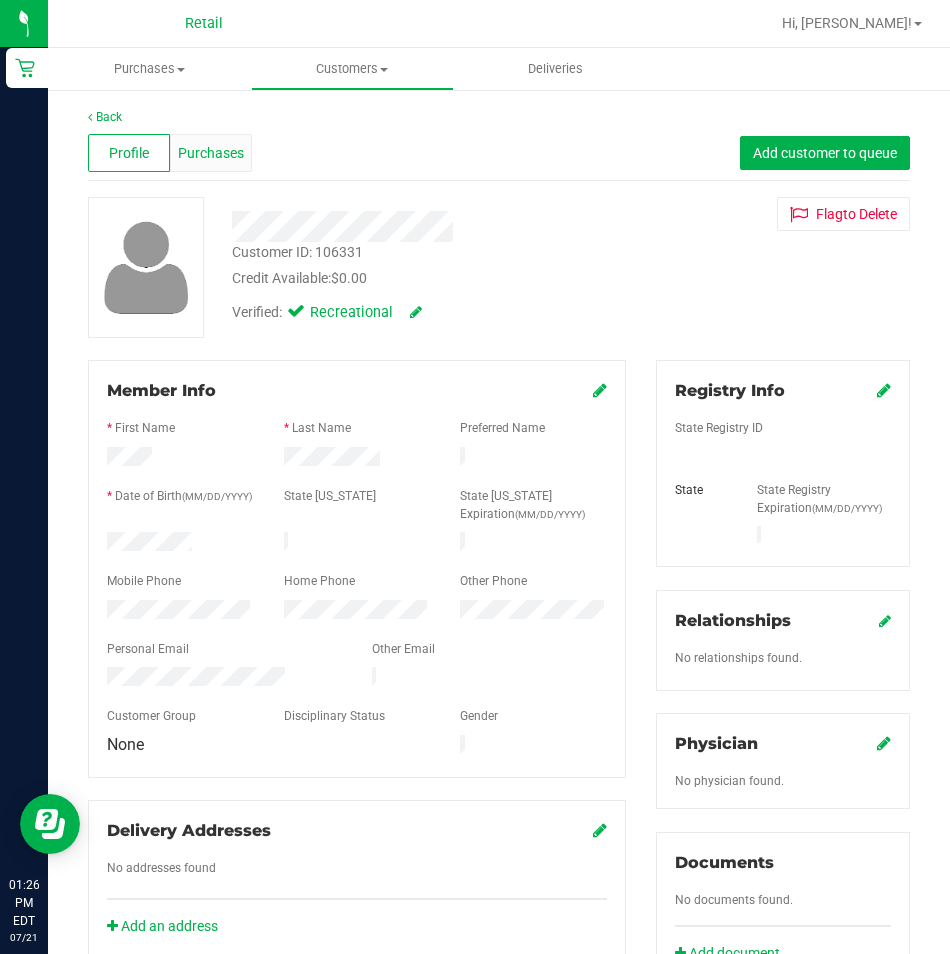 click on "Purchases" at bounding box center (211, 153) 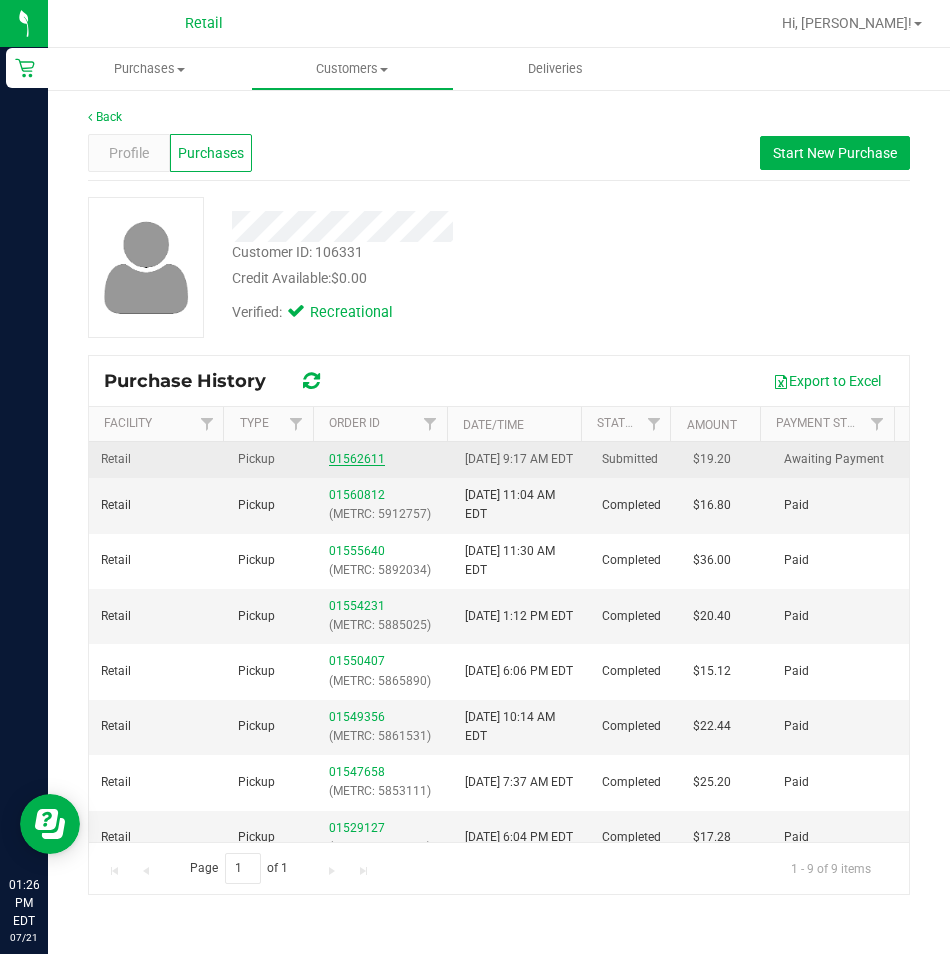 click on "01562611" at bounding box center [357, 459] 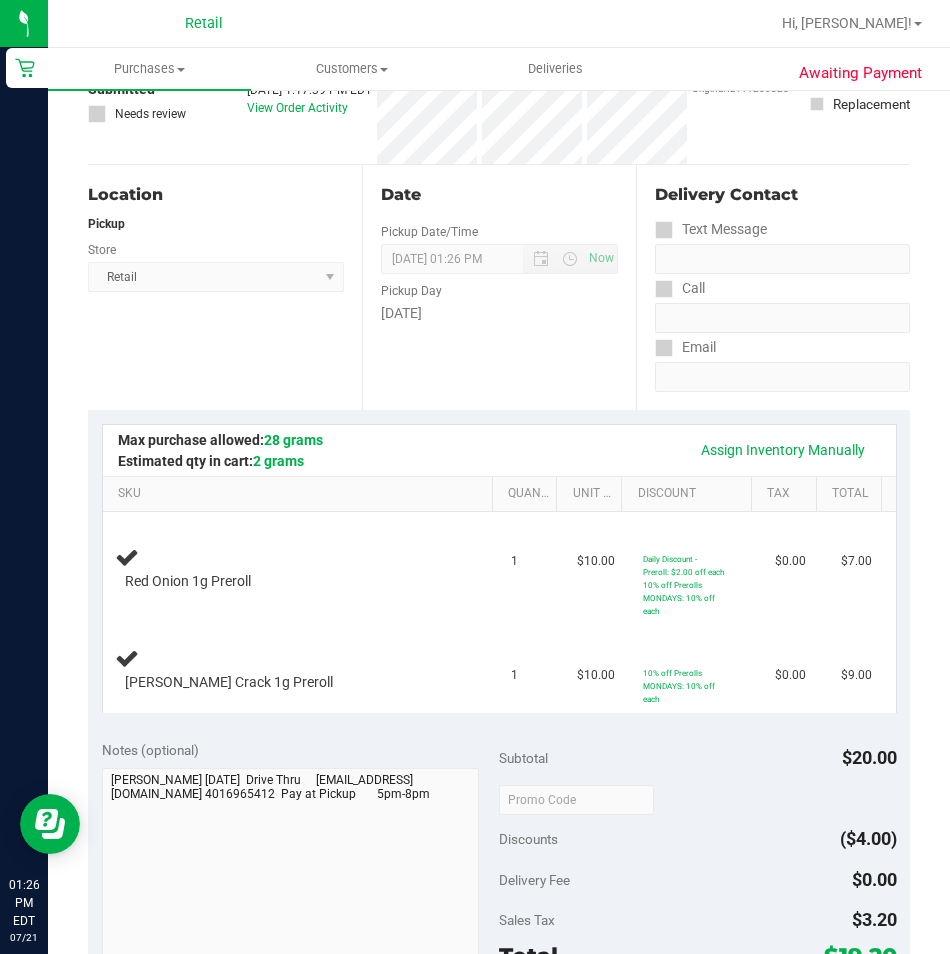 scroll, scrollTop: 0, scrollLeft: 0, axis: both 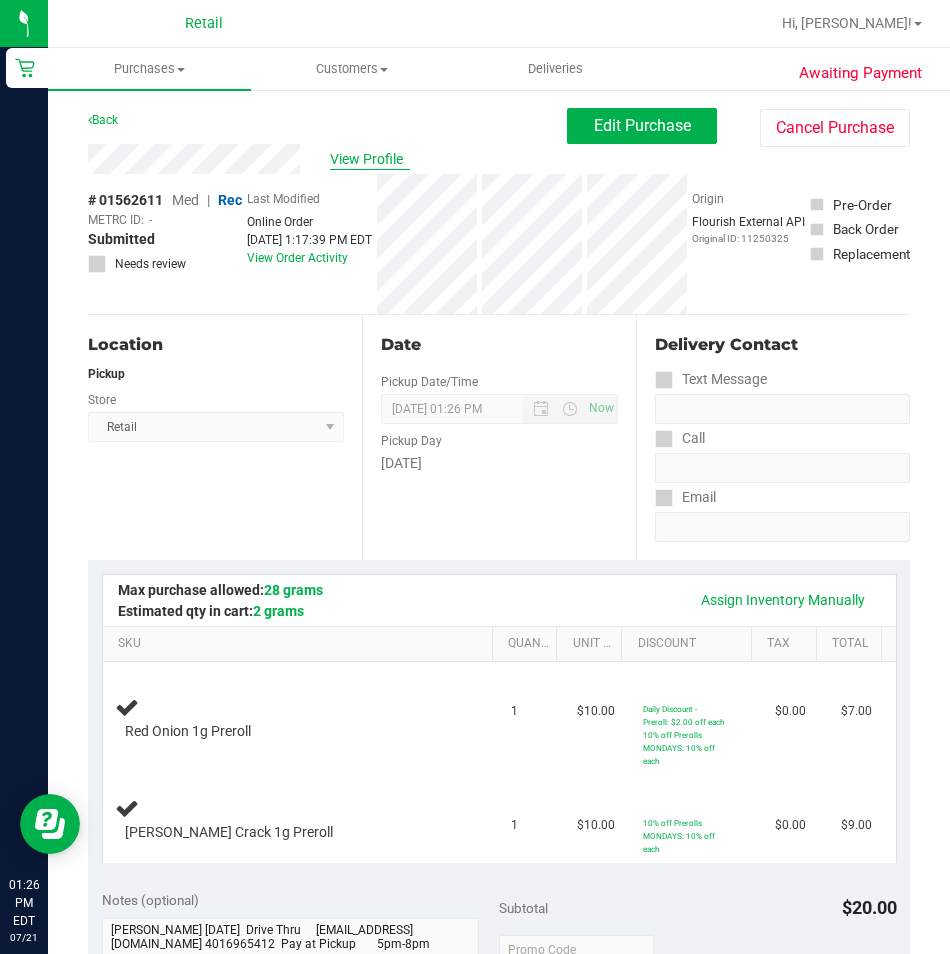 click on "View Profile" at bounding box center [370, 159] 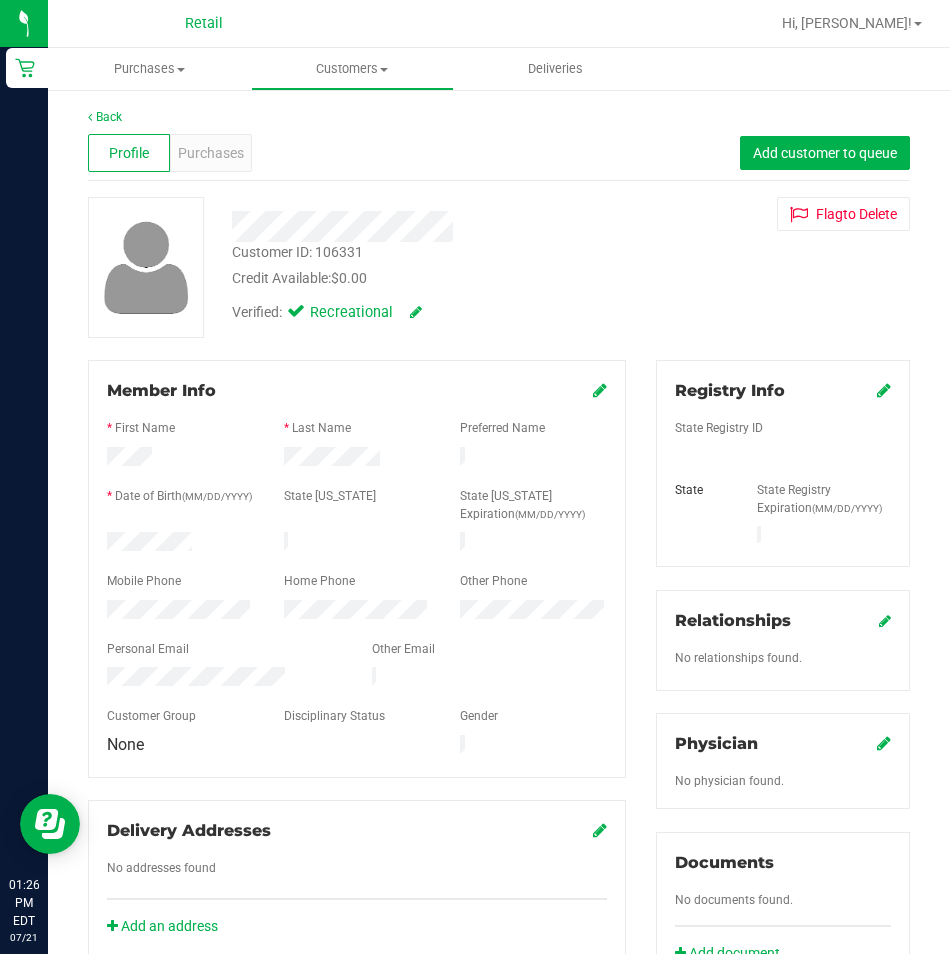 click on "Profile" at bounding box center (129, 153) 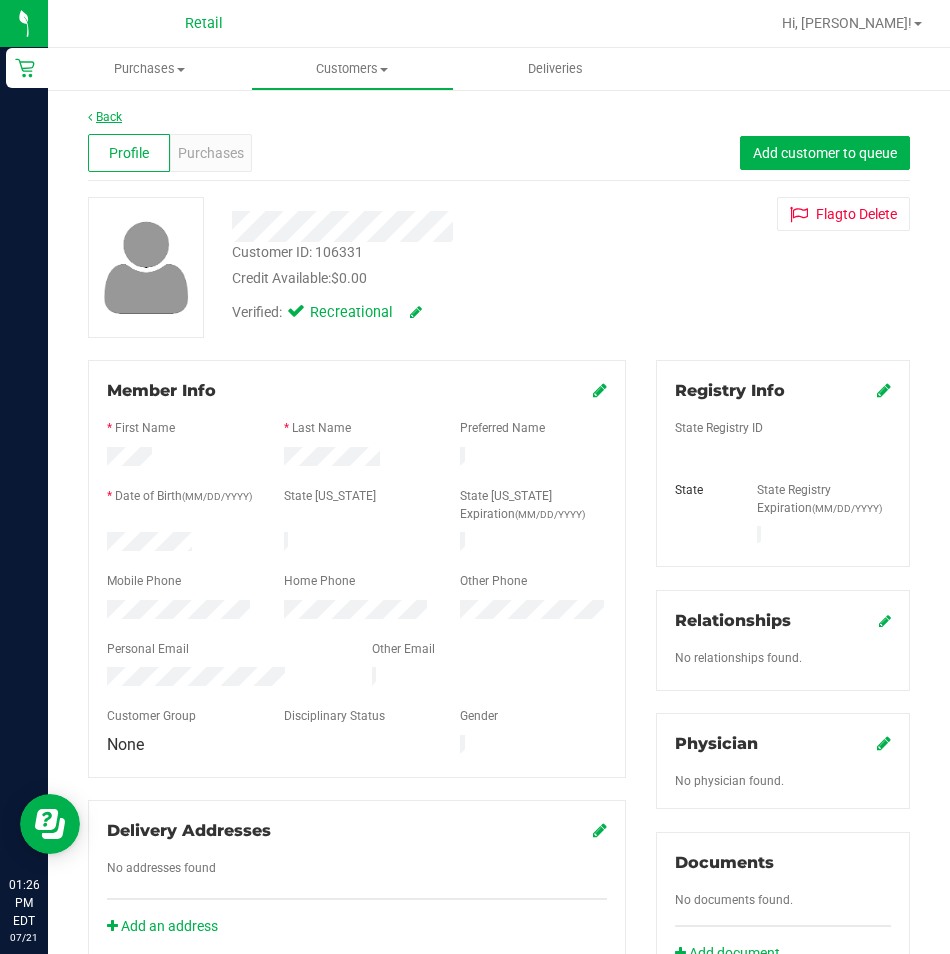 click on "Back" at bounding box center [105, 117] 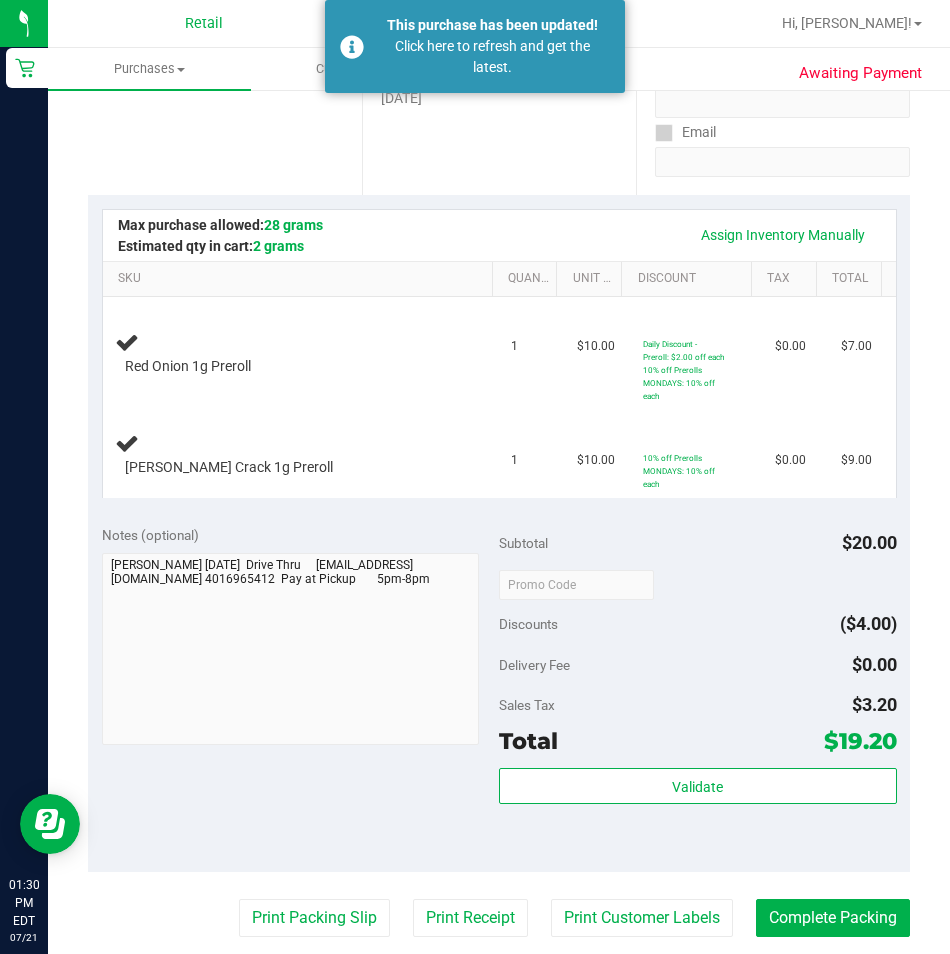 scroll, scrollTop: 356, scrollLeft: 0, axis: vertical 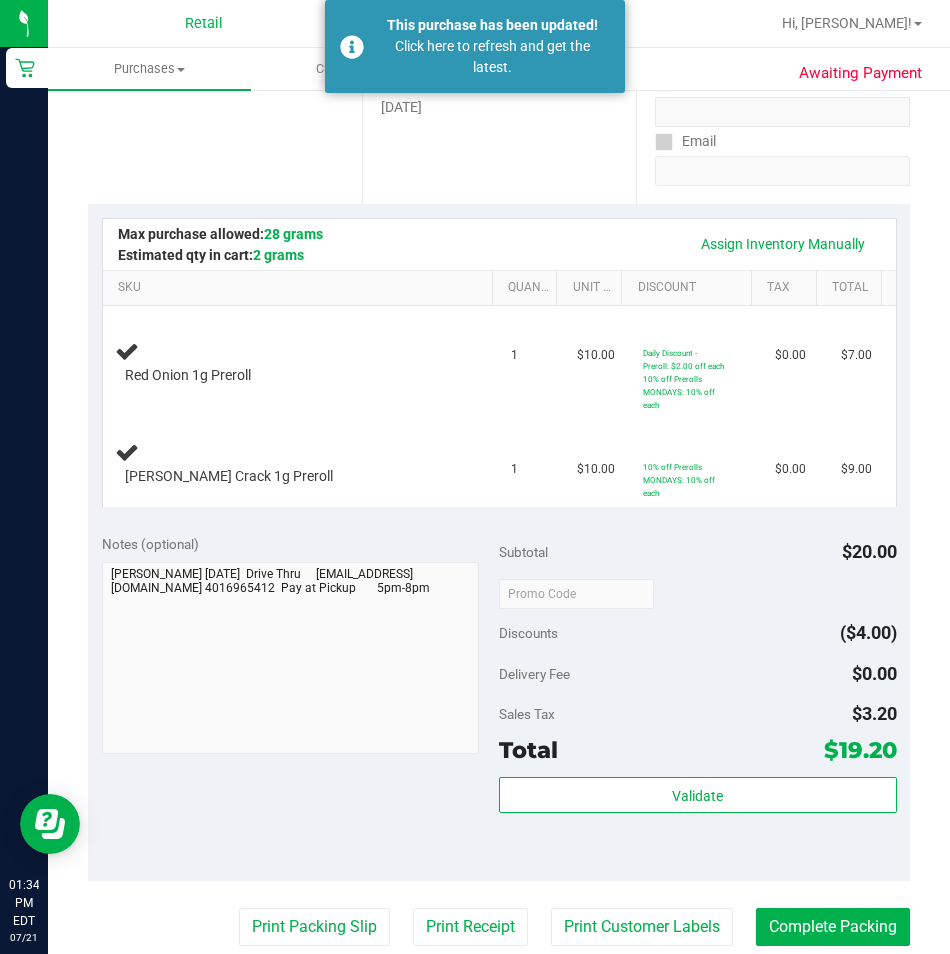 click on "Retail   Hi, Della!" at bounding box center [499, 24] 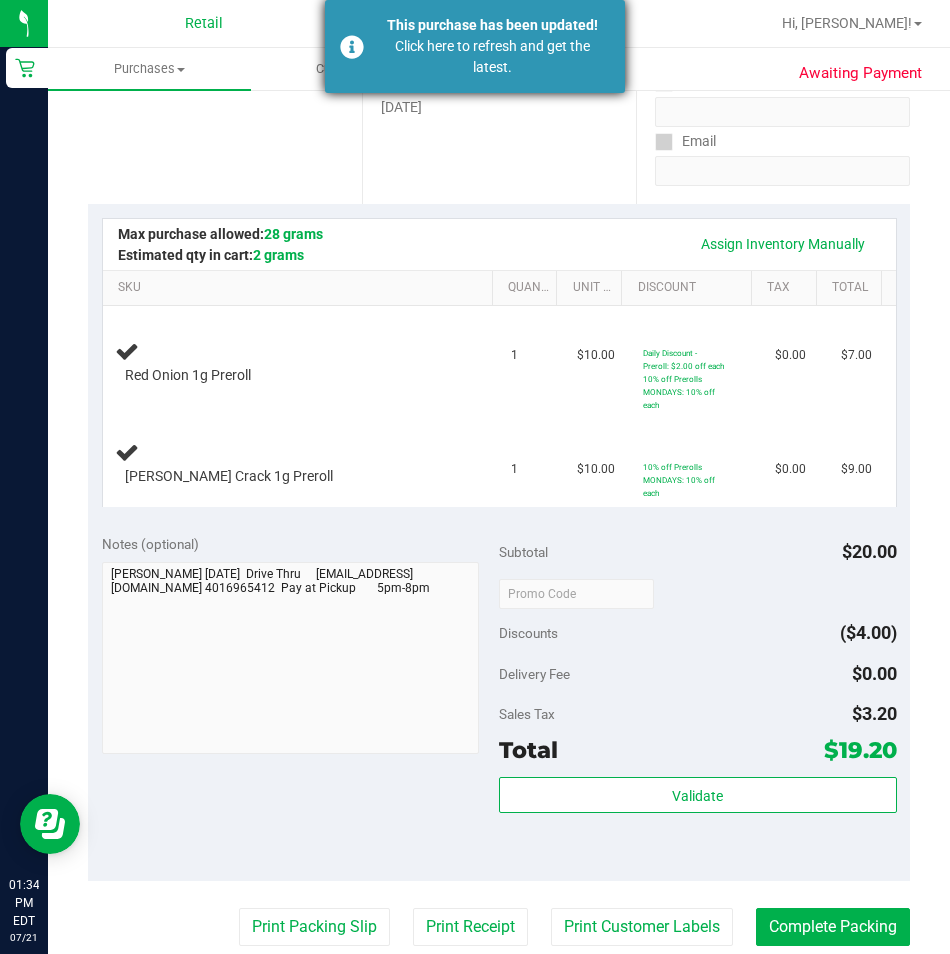 click on "This purchase has been updated!   Click here to refresh and get the latest." at bounding box center (475, 46) 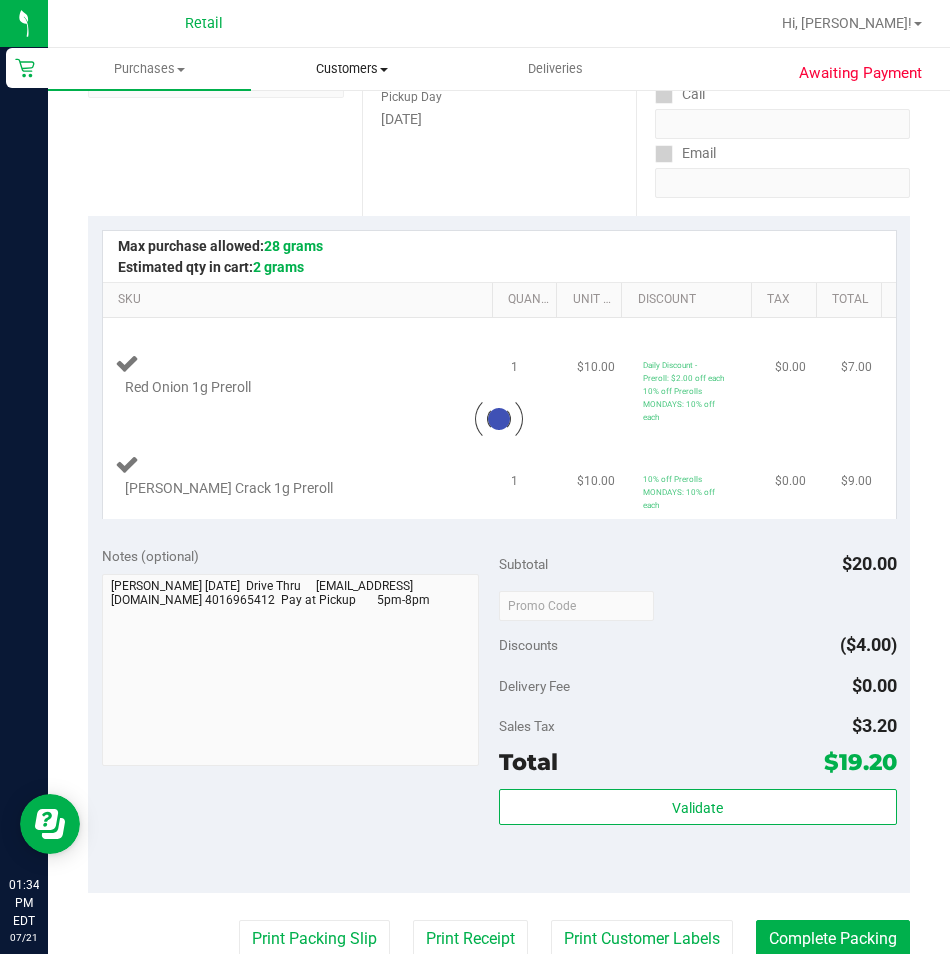 scroll, scrollTop: 368, scrollLeft: 0, axis: vertical 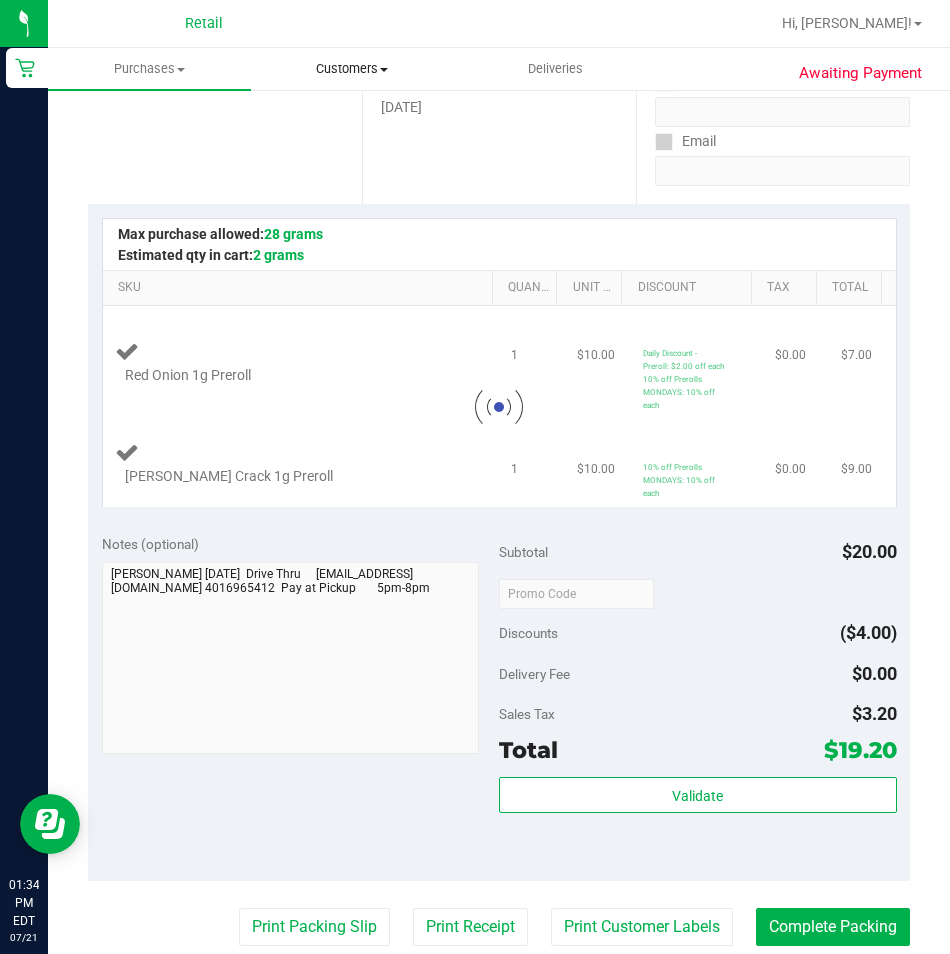 type on "07/21/2025 01:28 PM" 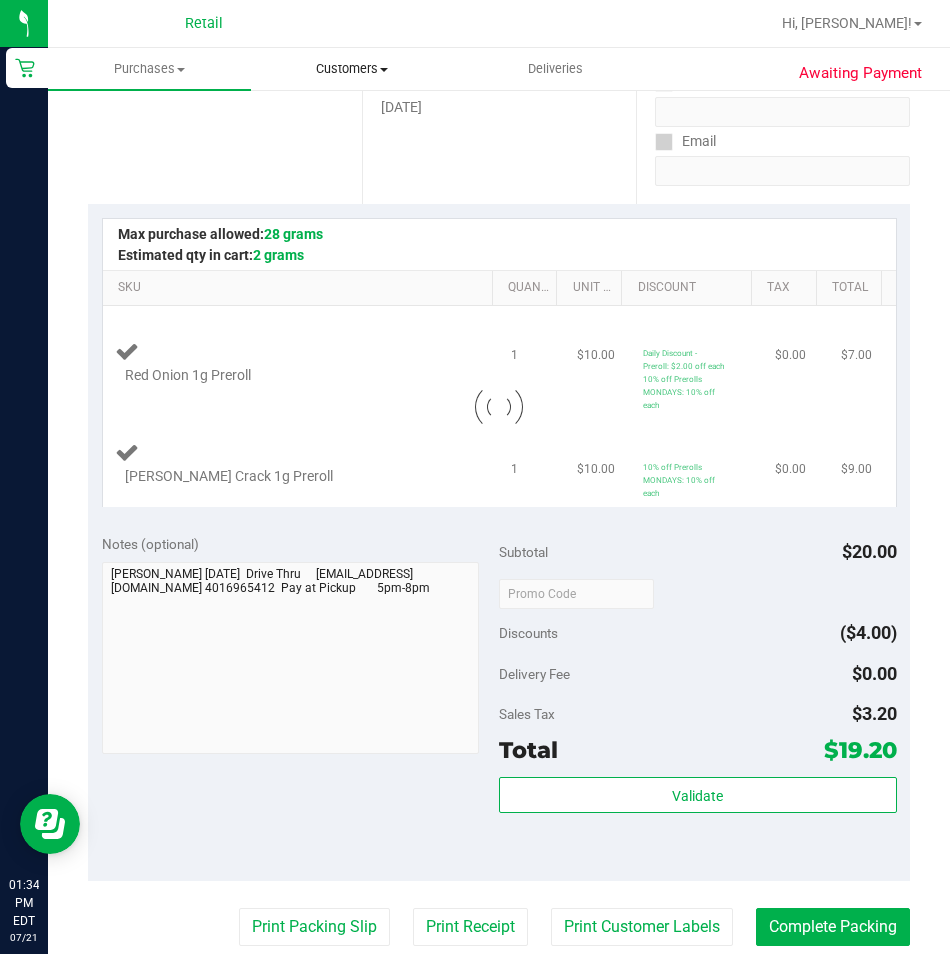 click on "Customers" at bounding box center [352, 69] 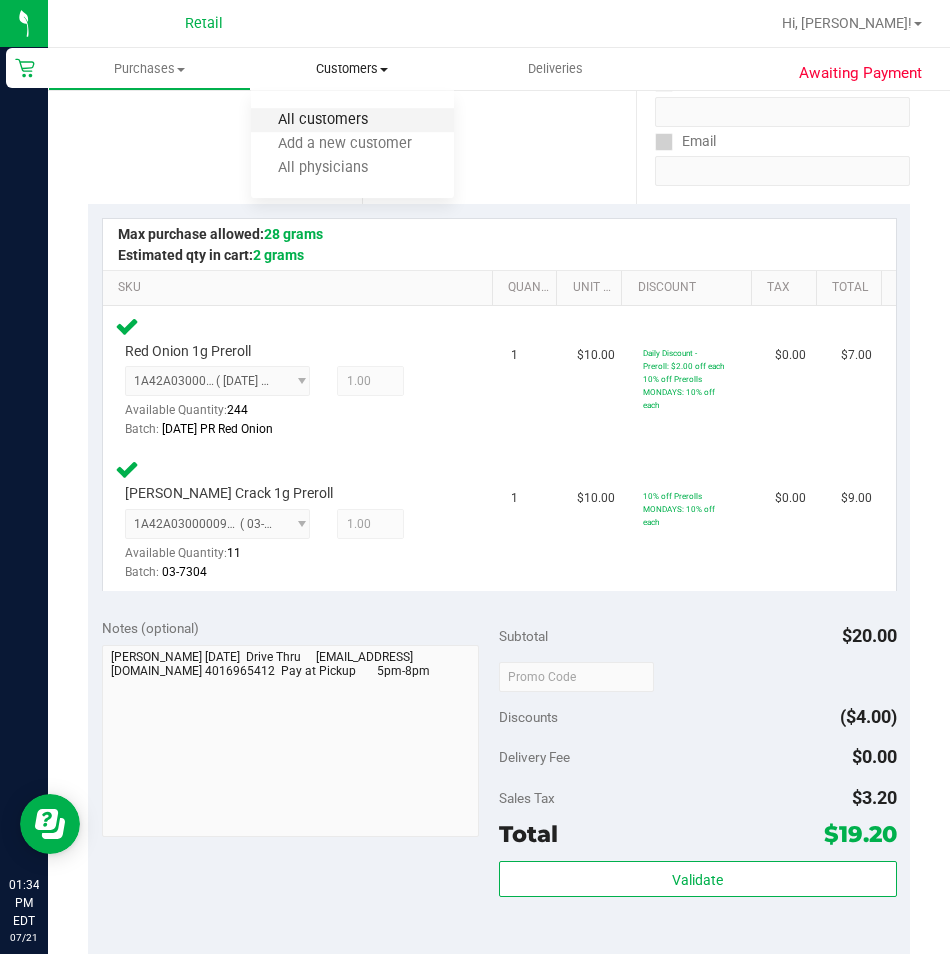 click on "All customers" at bounding box center (323, 120) 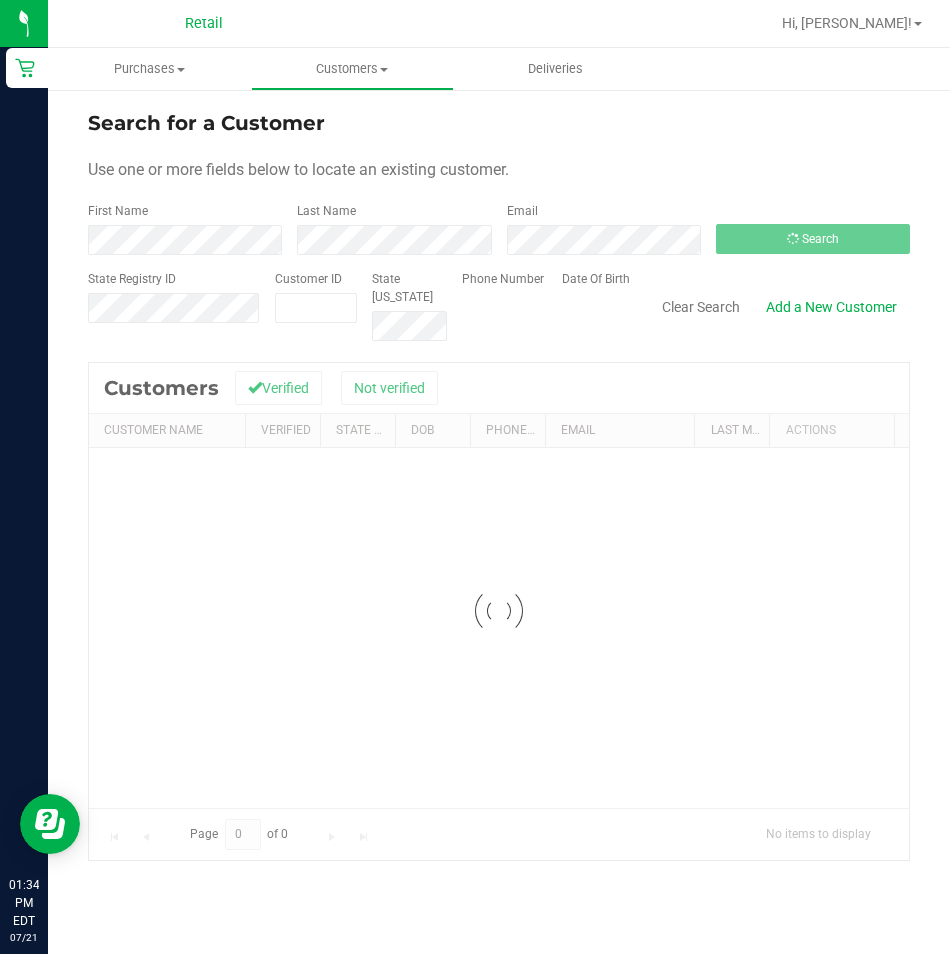 scroll, scrollTop: 0, scrollLeft: 0, axis: both 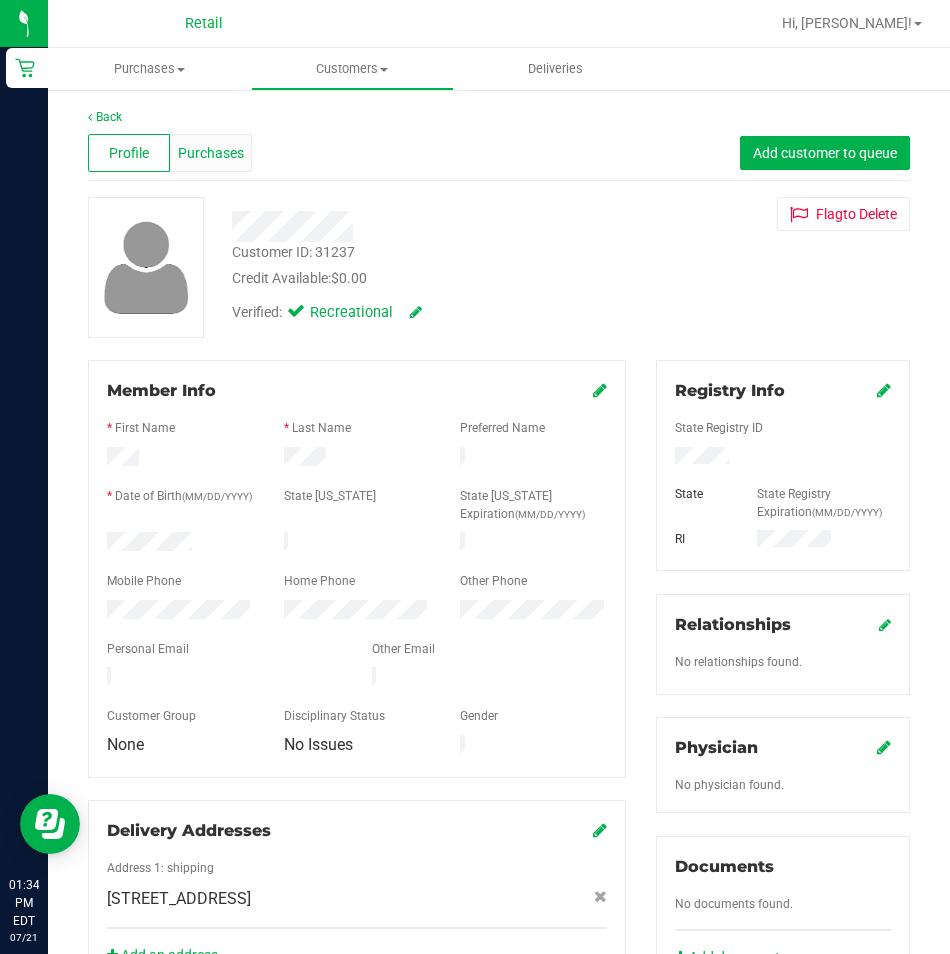 click on "Purchases" at bounding box center [211, 153] 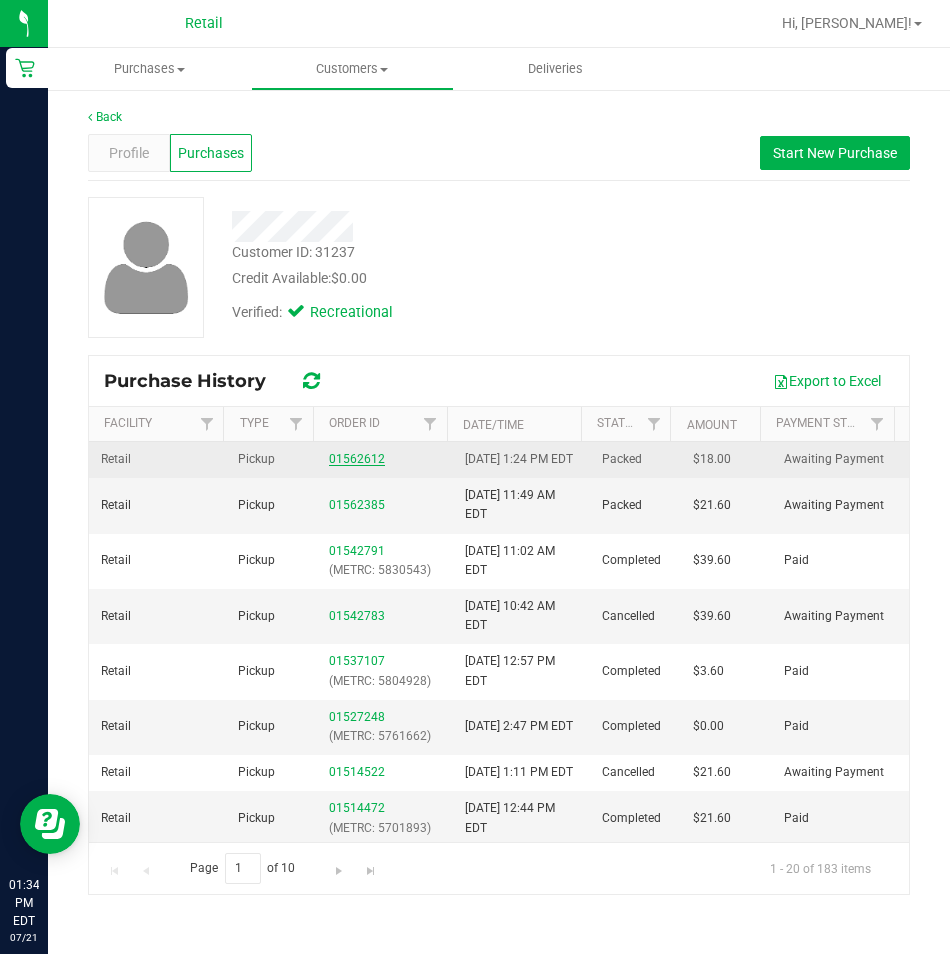 click on "01562612" at bounding box center [357, 459] 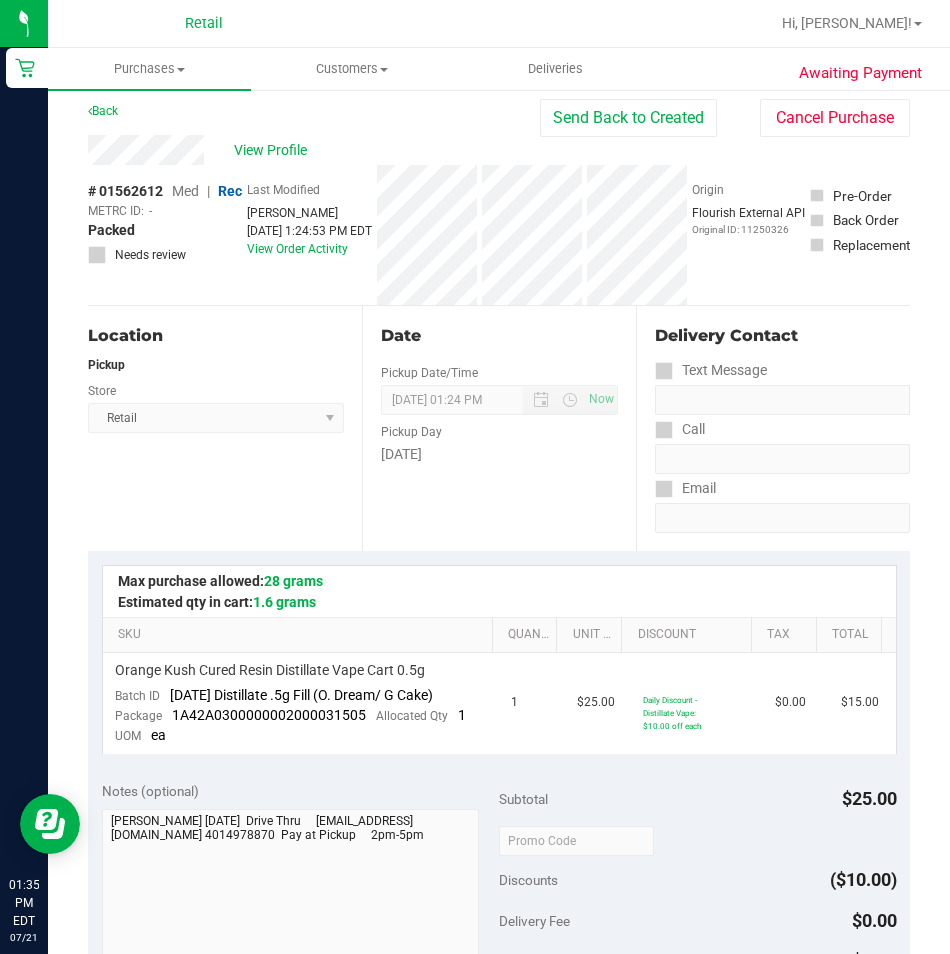 scroll, scrollTop: 0, scrollLeft: 0, axis: both 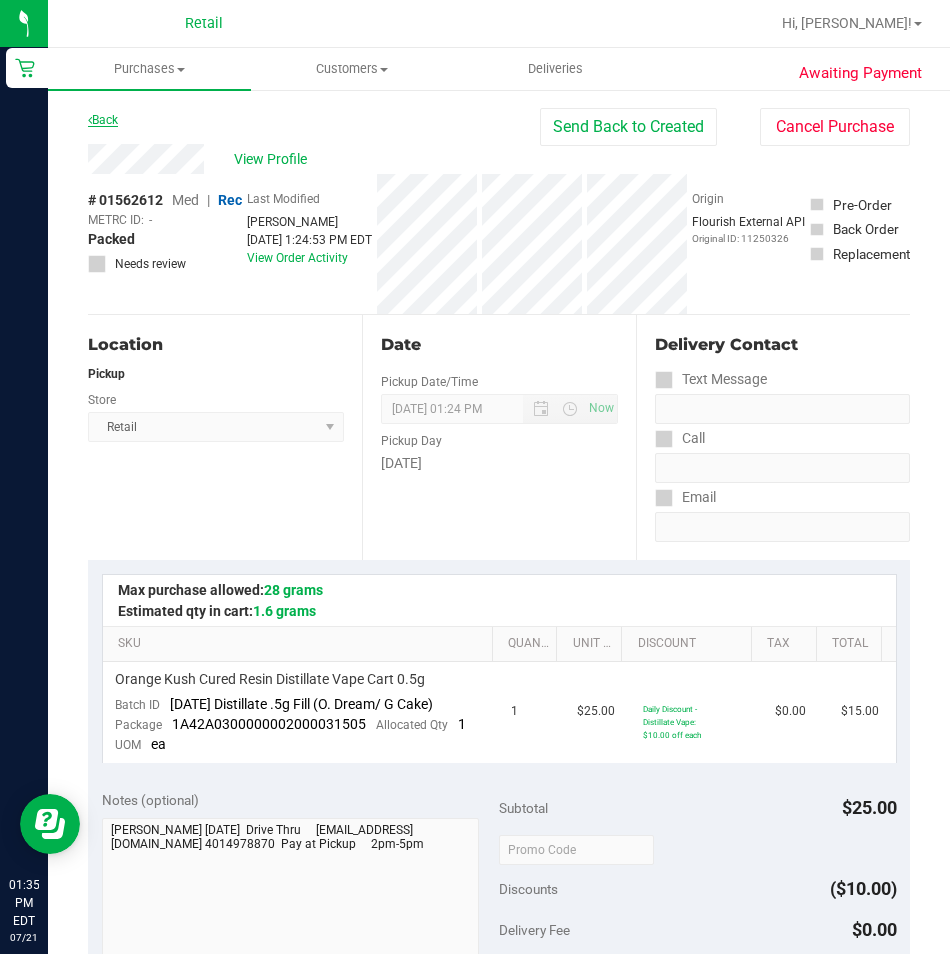 click on "Back" at bounding box center [103, 120] 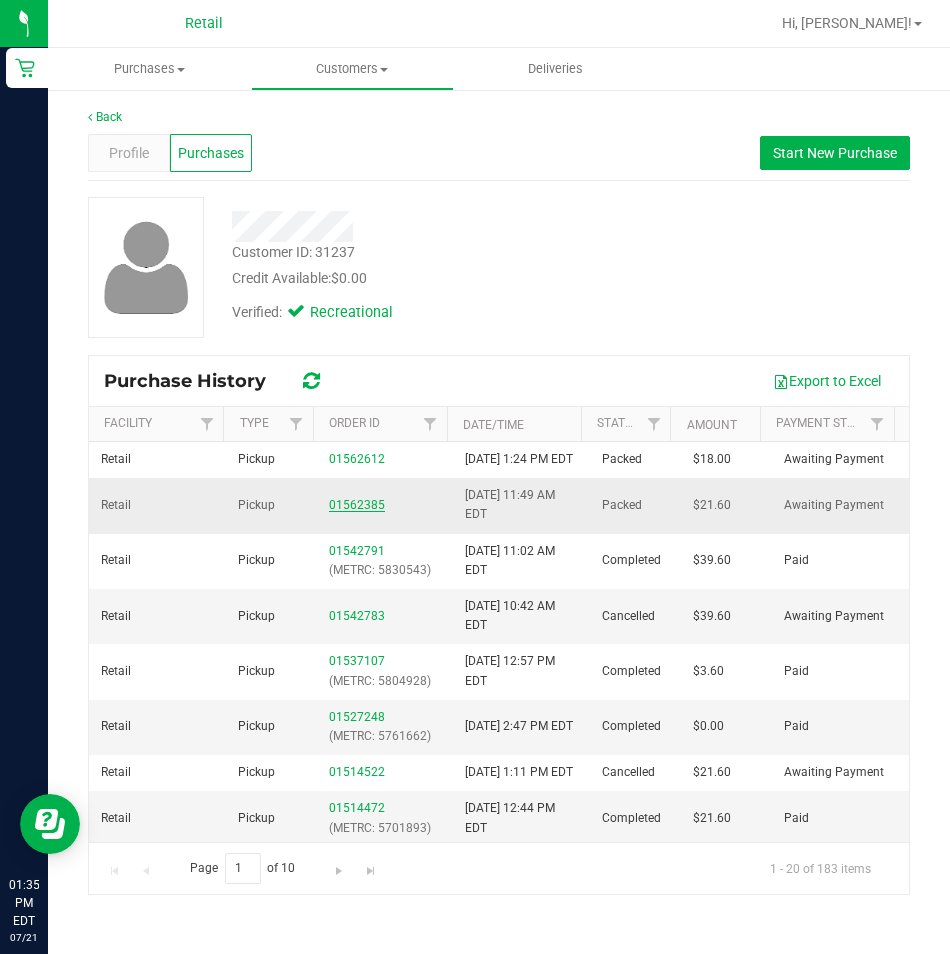 click on "01562385" at bounding box center (357, 505) 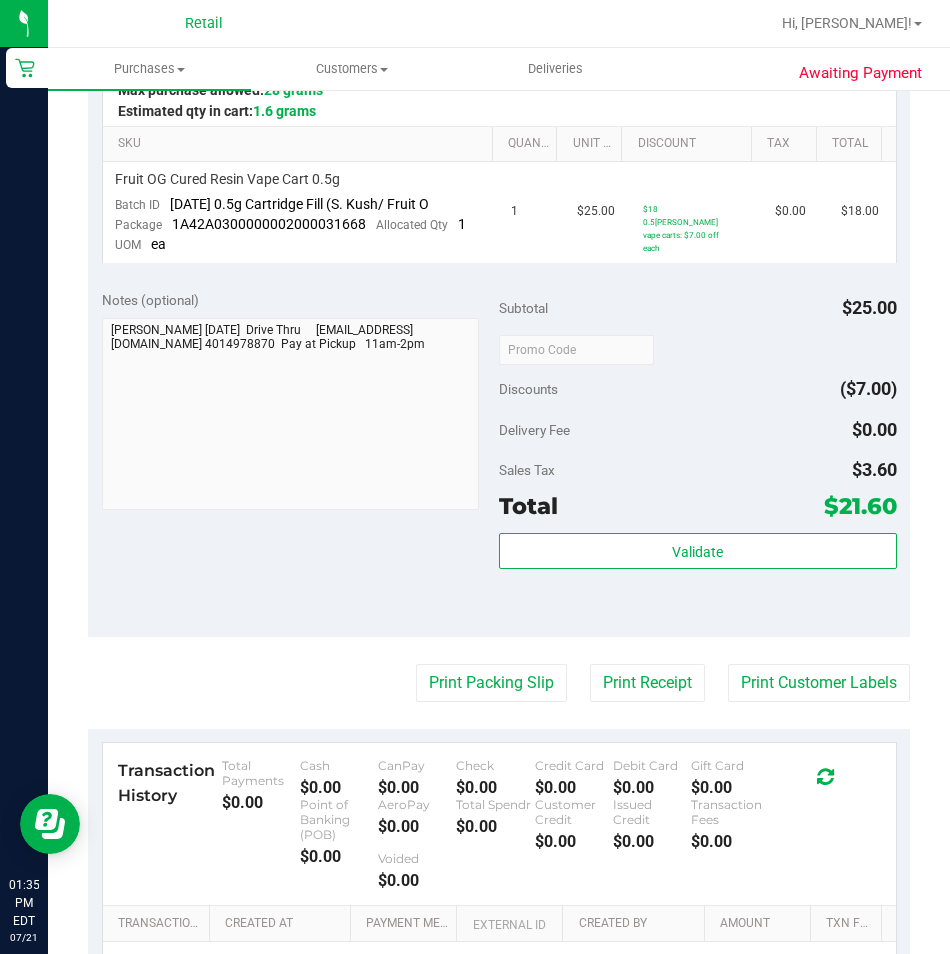scroll, scrollTop: 0, scrollLeft: 0, axis: both 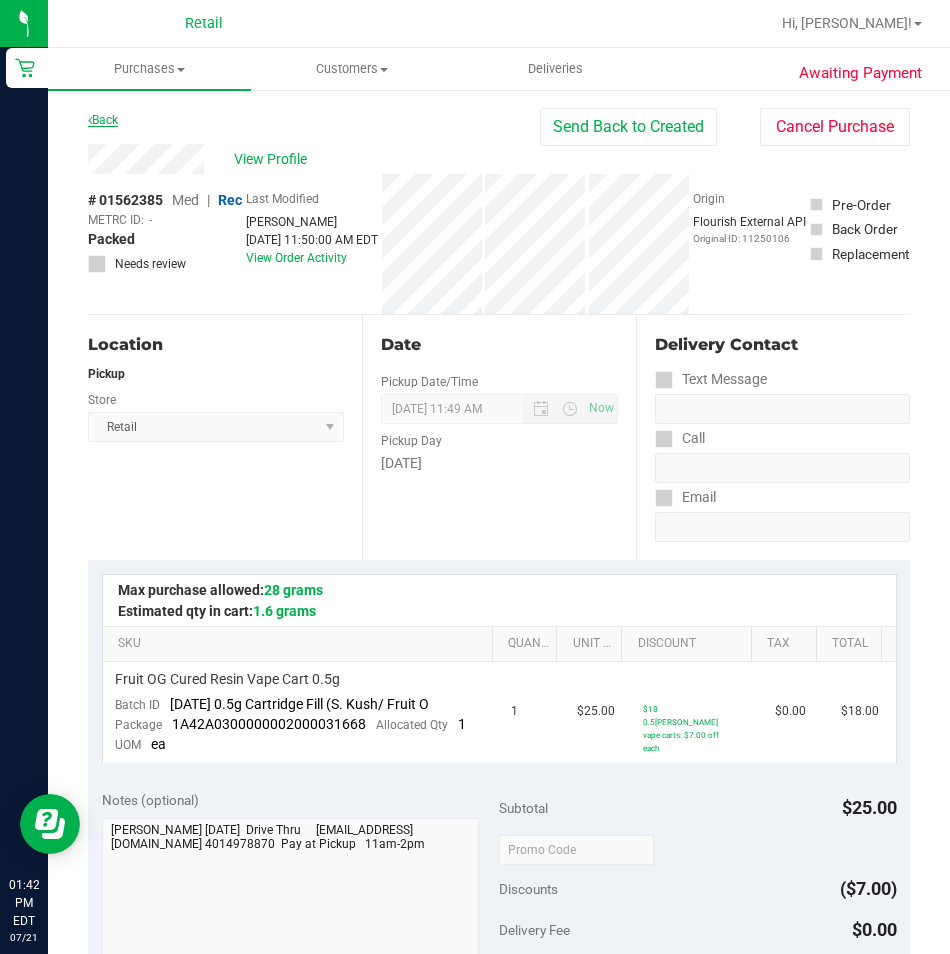 click on "Back" at bounding box center [103, 120] 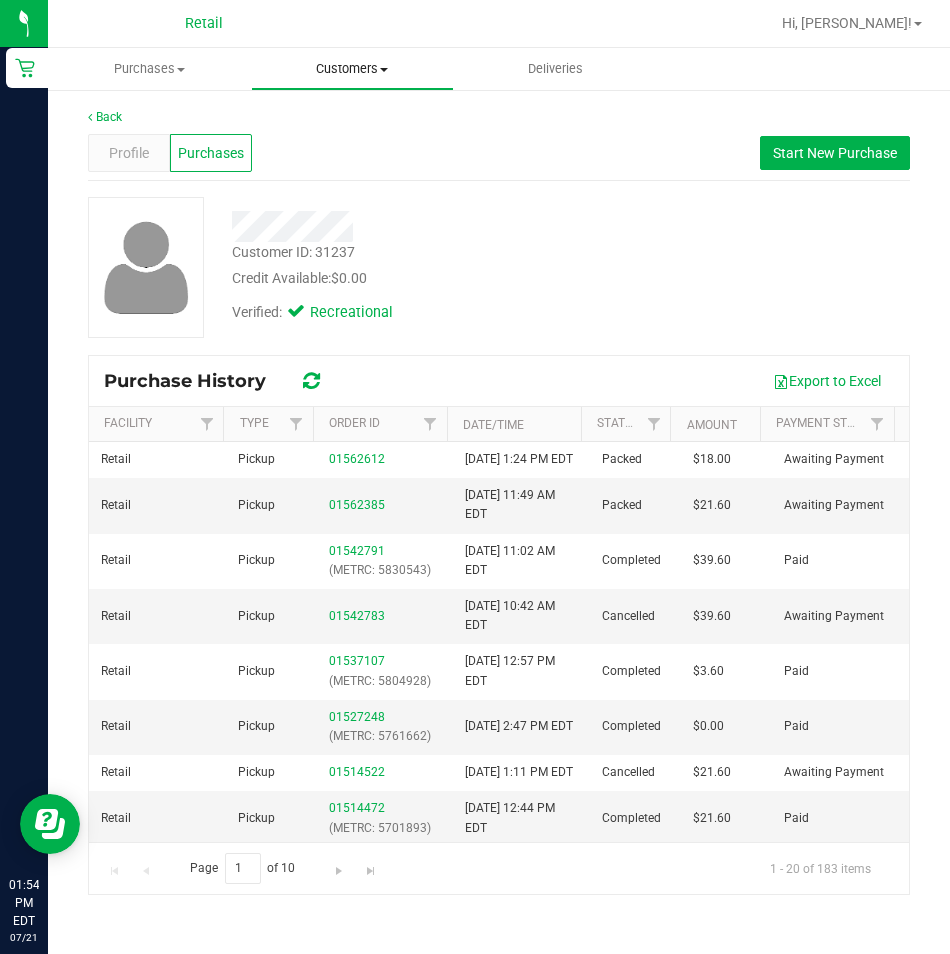 click on "Customers" at bounding box center (352, 69) 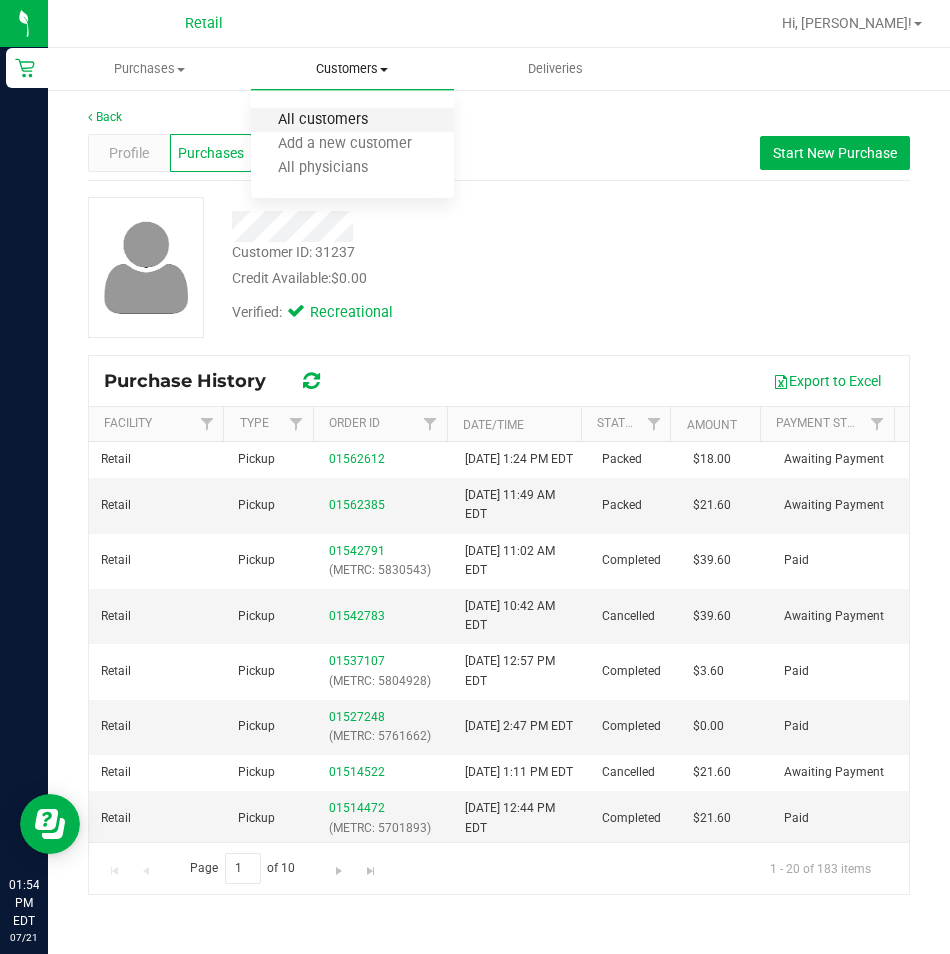 click on "All customers" at bounding box center (323, 120) 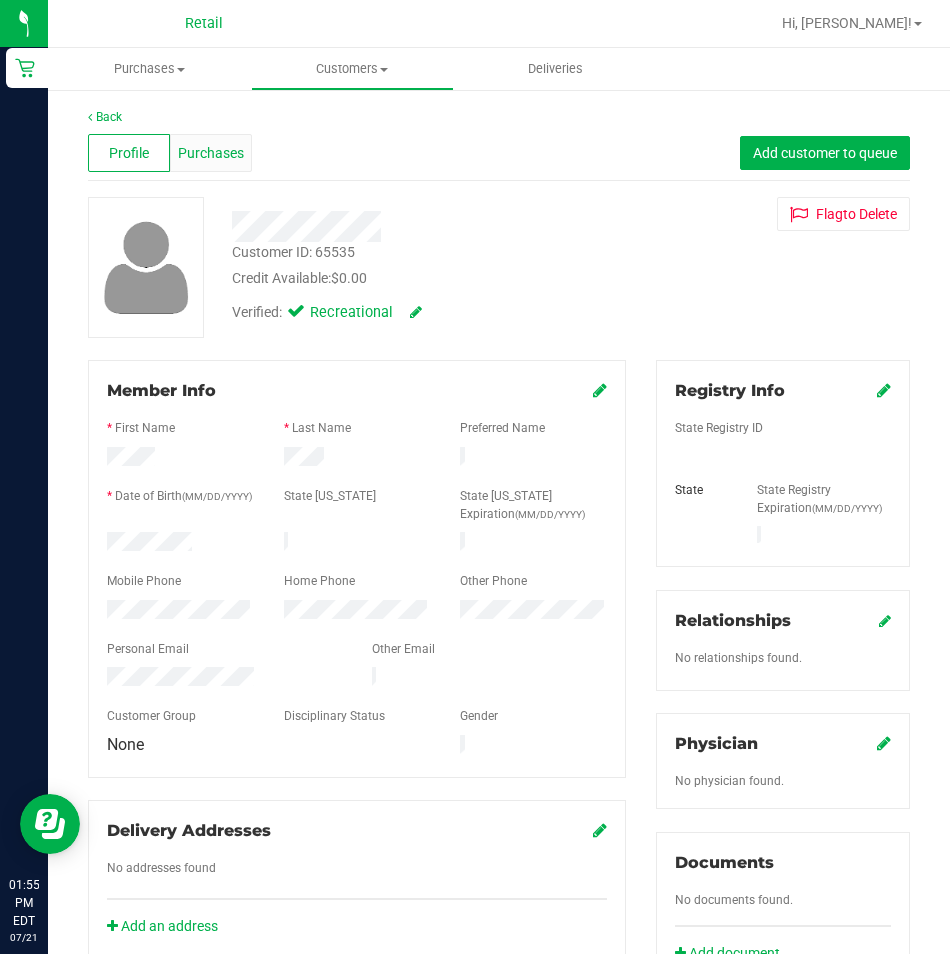 click on "Purchases" at bounding box center [211, 153] 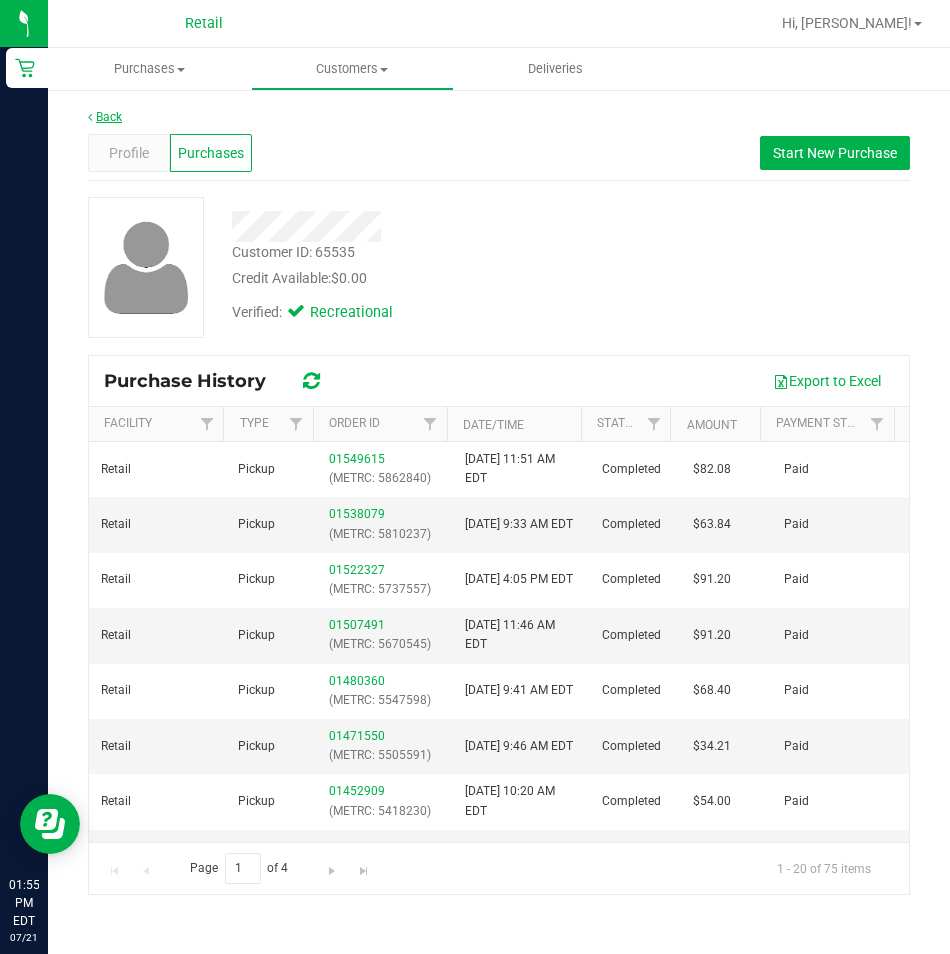 click on "Back" at bounding box center (105, 117) 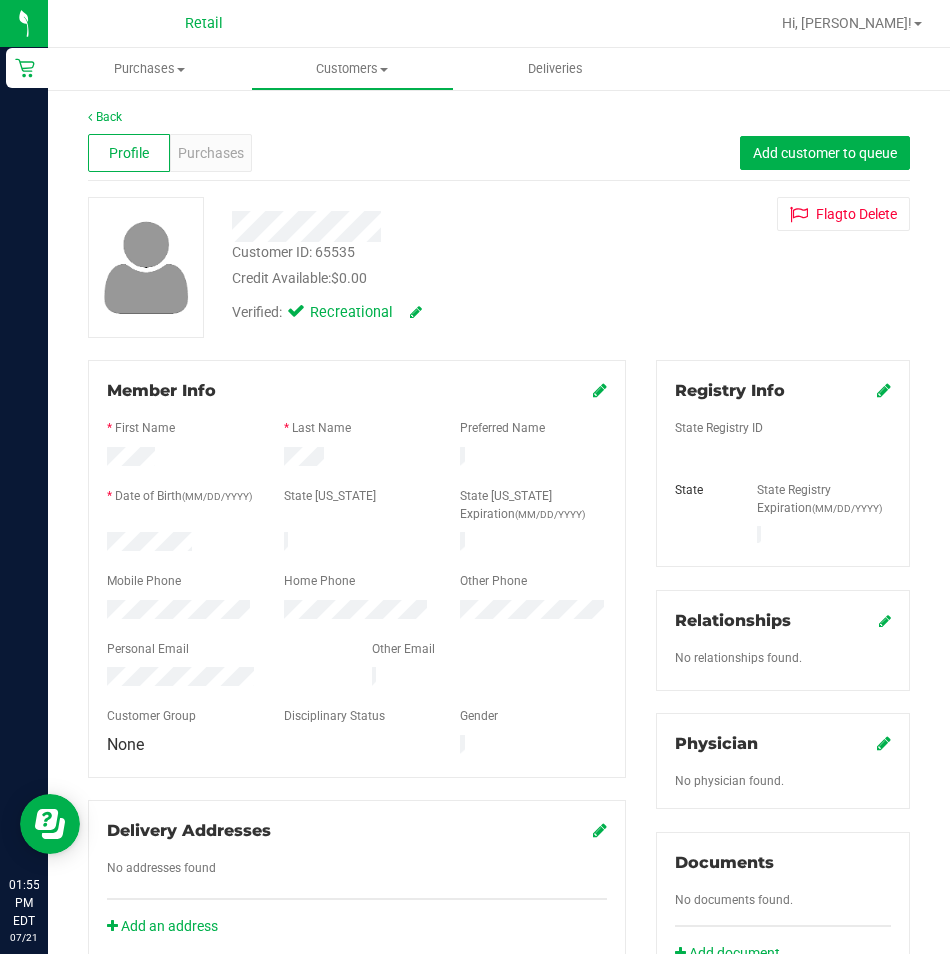 click on "Back" at bounding box center (499, 117) 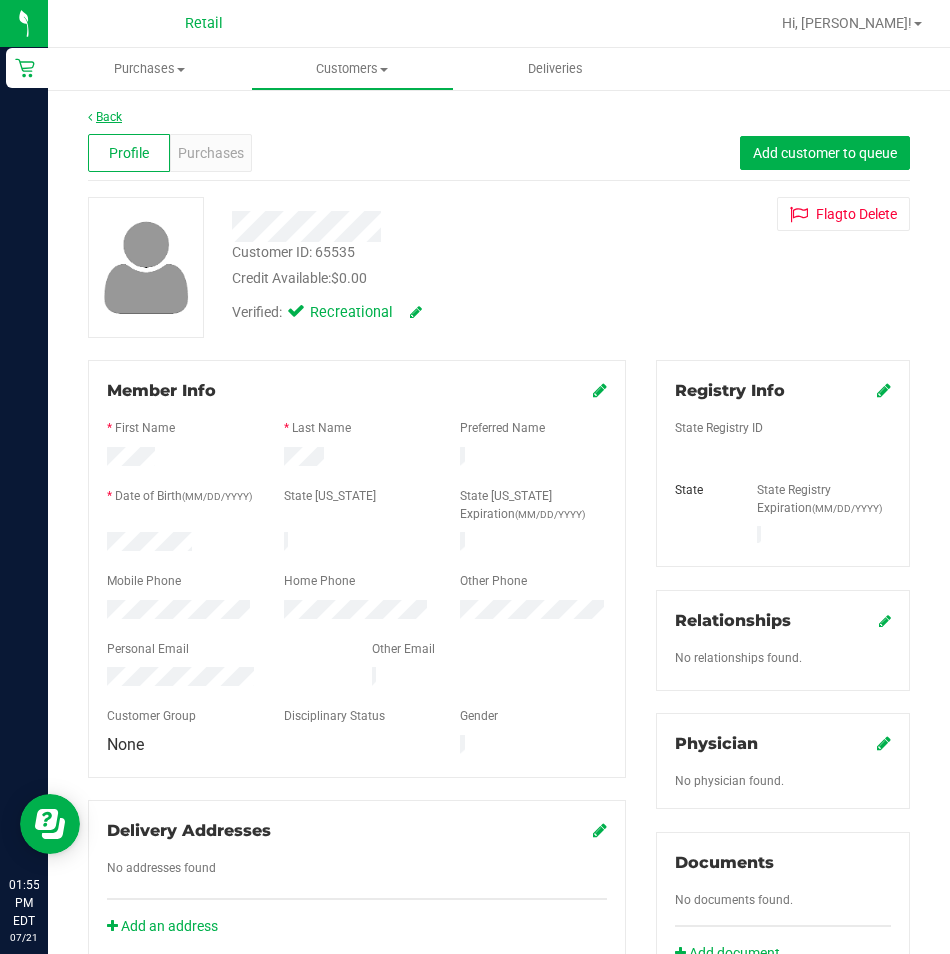 click on "Back" at bounding box center (105, 117) 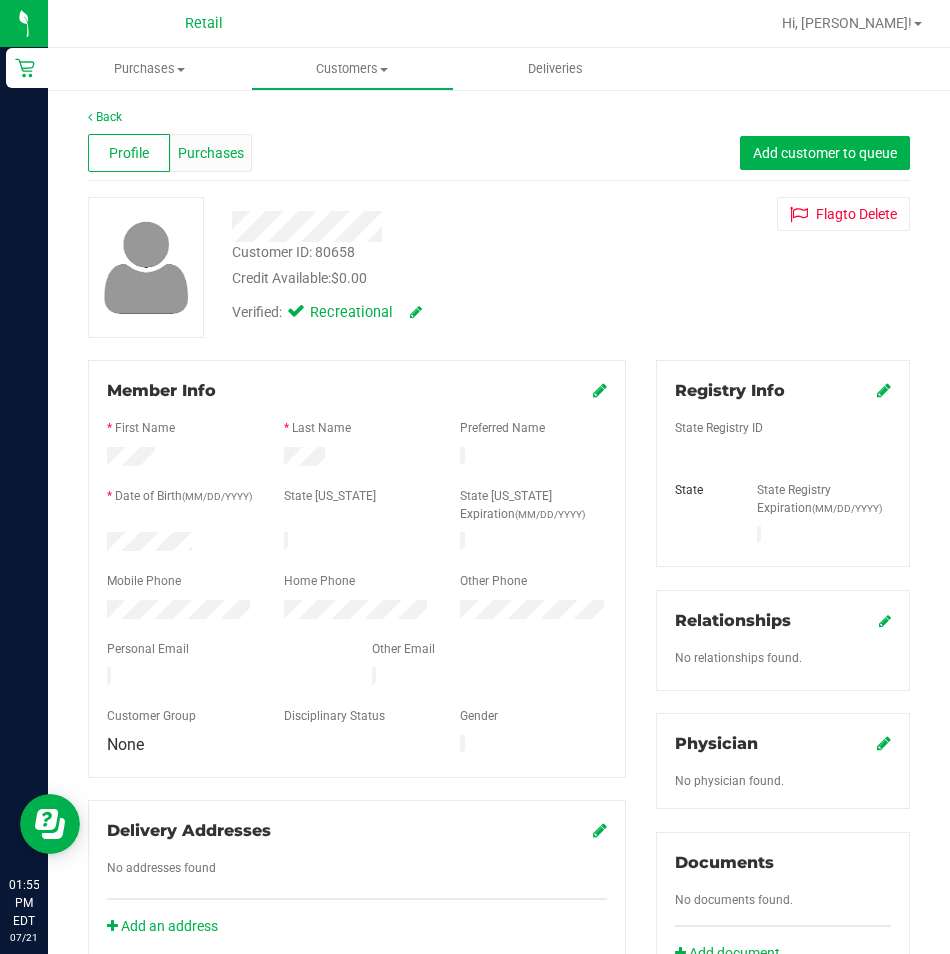 click on "Purchases" at bounding box center (211, 153) 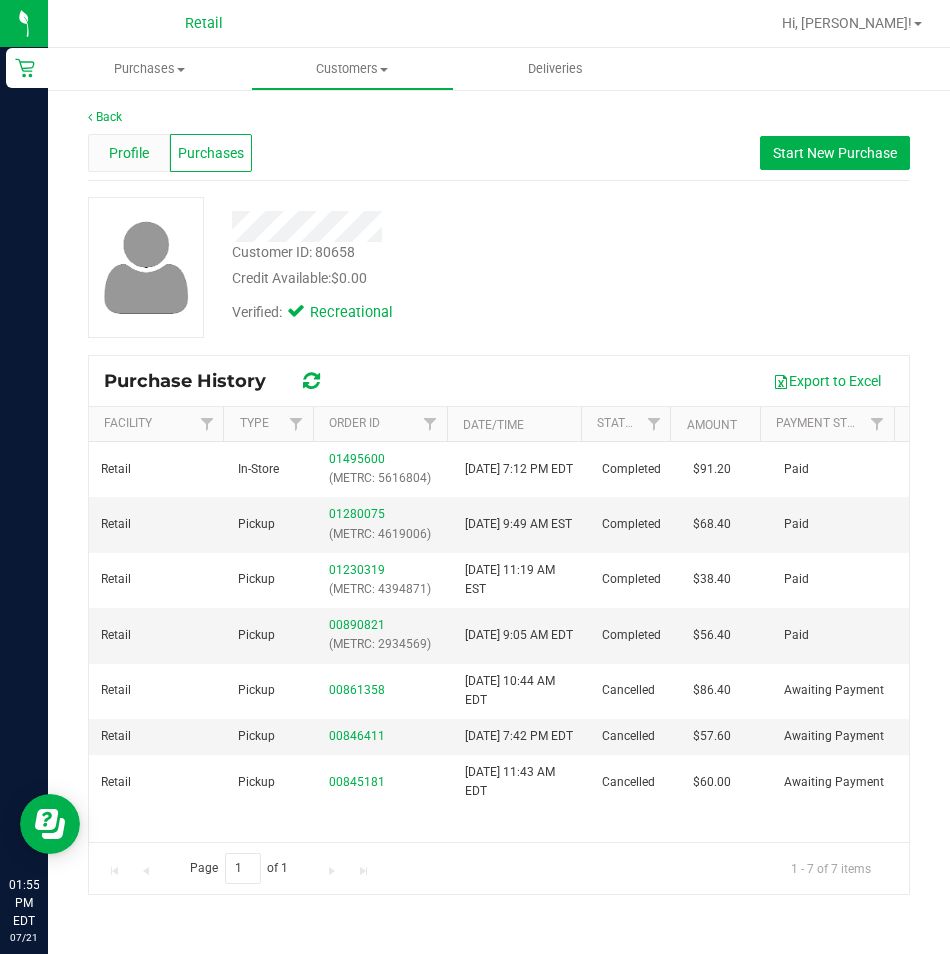 click on "Profile" at bounding box center [129, 153] 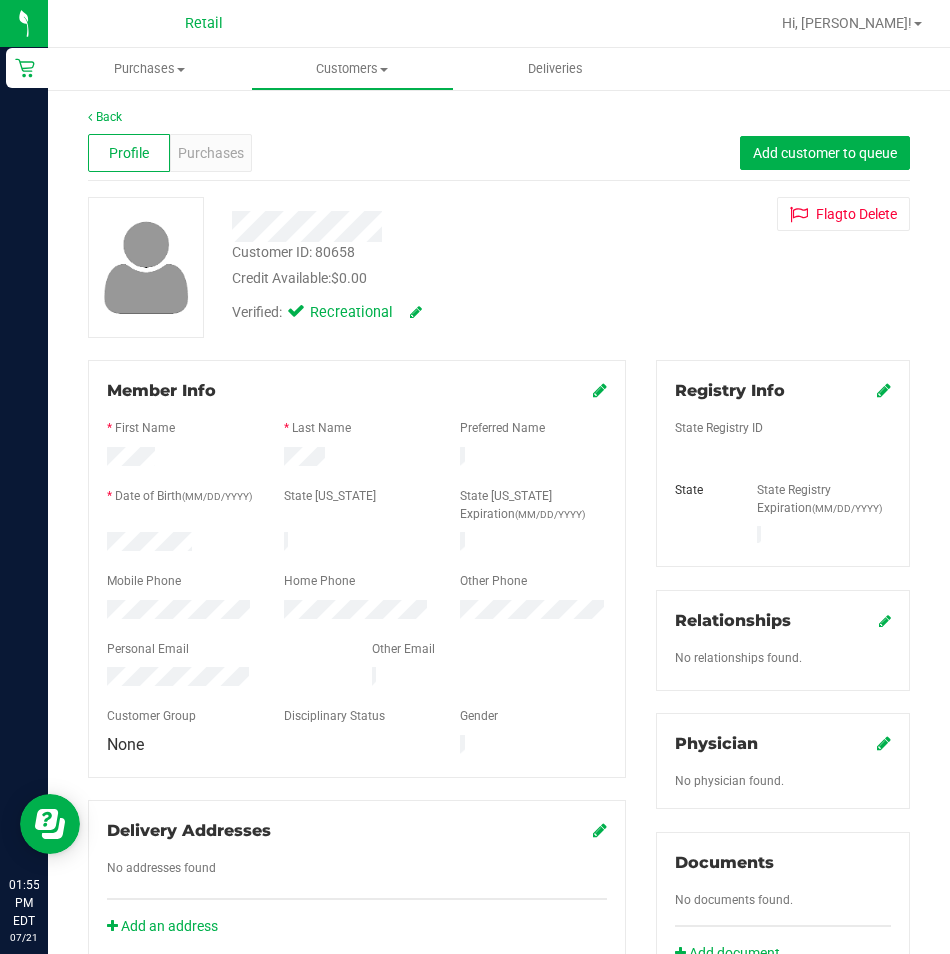 click at bounding box center (600, 390) 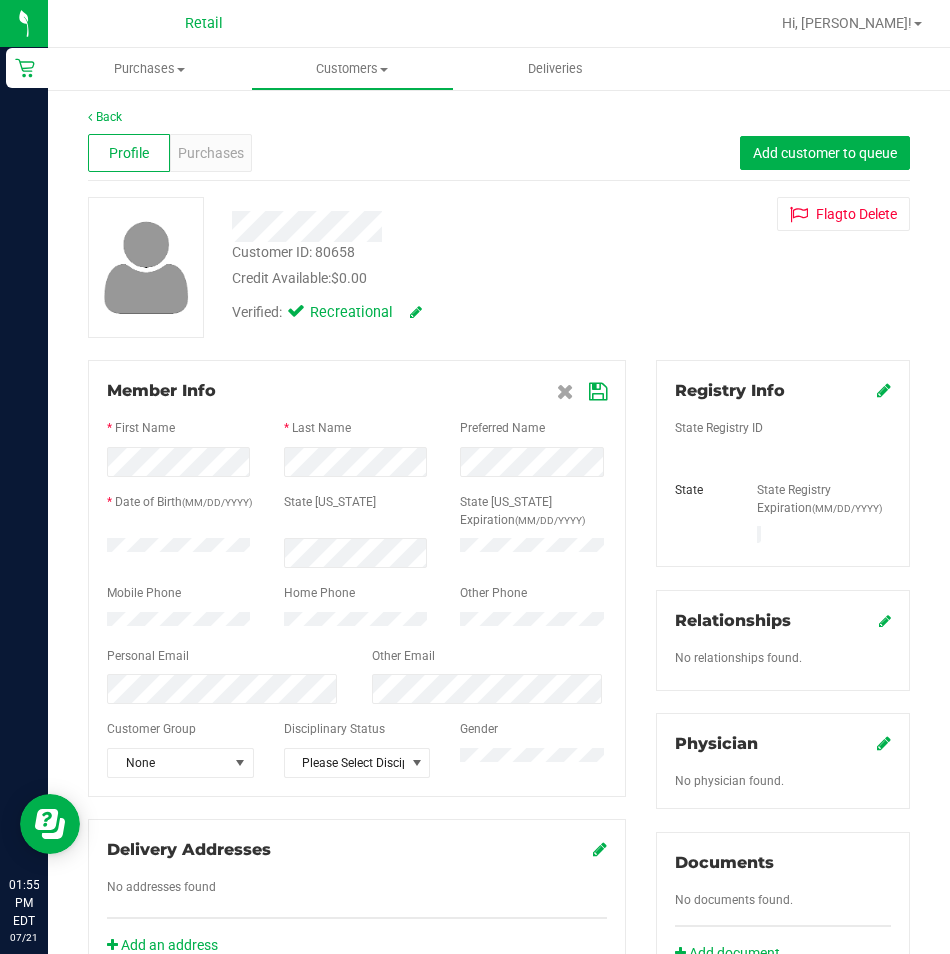 click at bounding box center (598, 392) 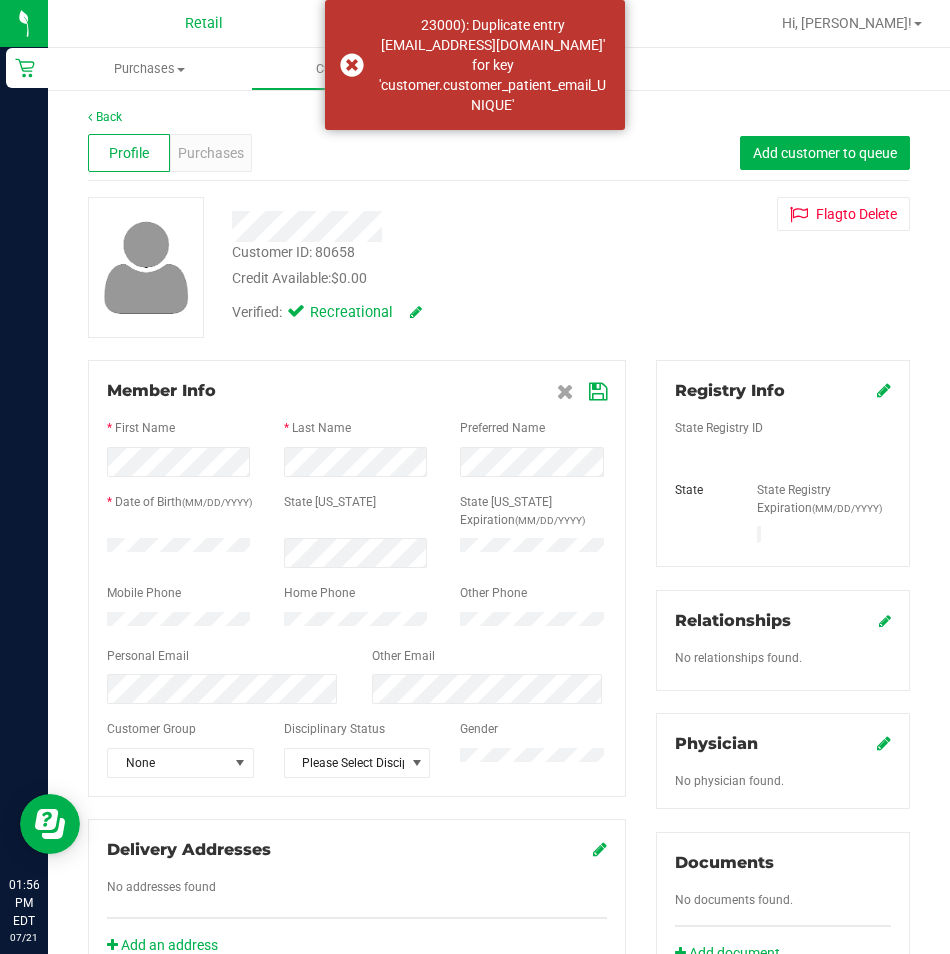 click on "Customer ID: 80658
Credit Available:
$0.00
Verified:
Recreational
Flag  to Delete" at bounding box center (499, 267) 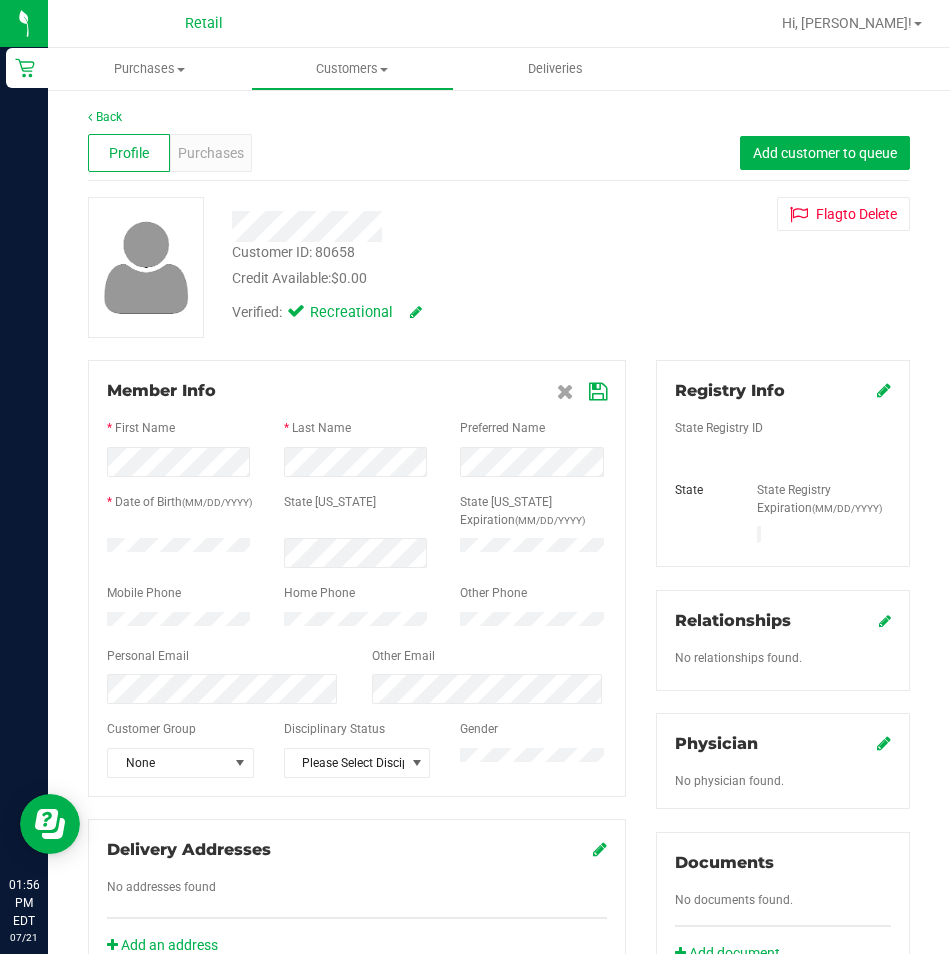 click on "Credit Available:
$0.00" at bounding box center (430, 278) 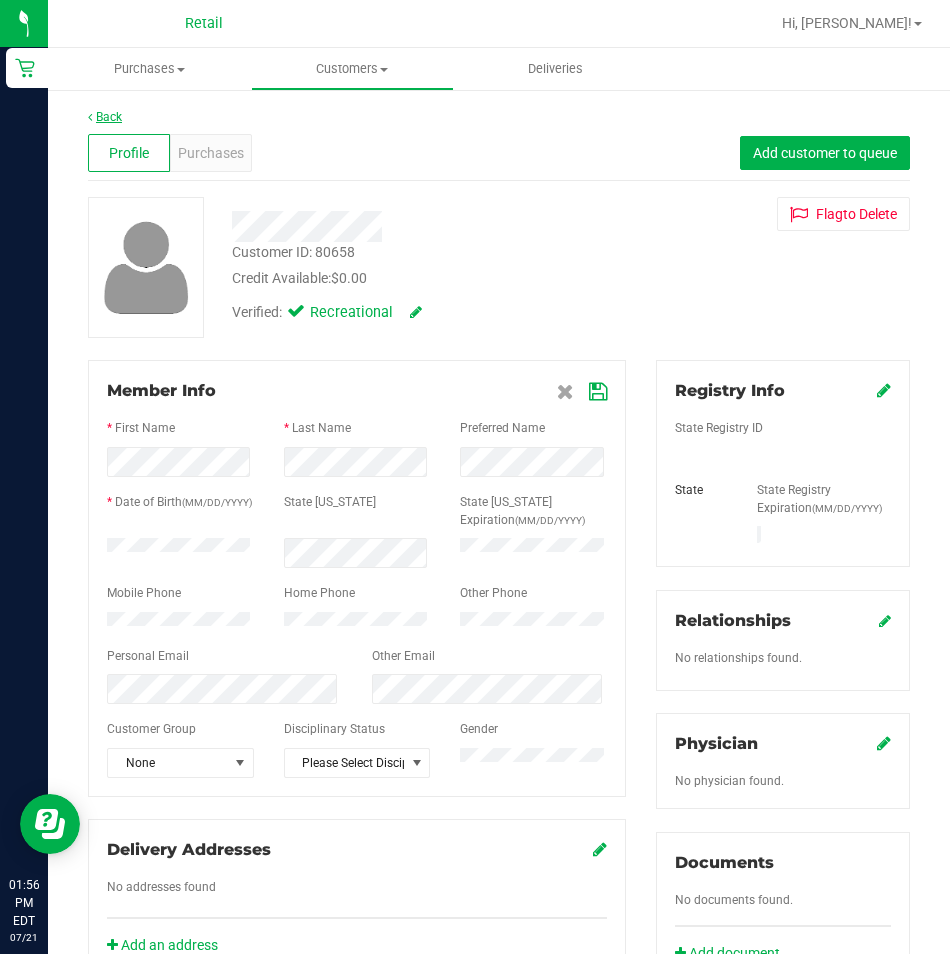 click on "Back" at bounding box center [105, 117] 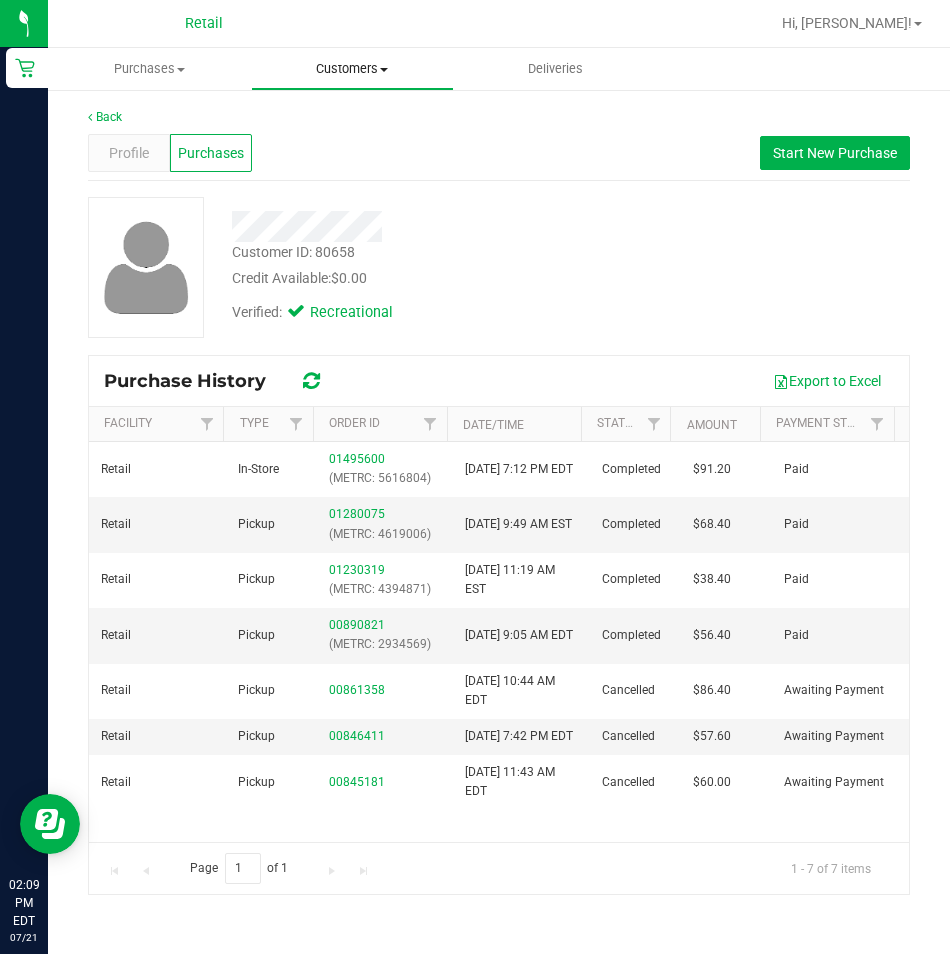 click on "Customers" at bounding box center [352, 69] 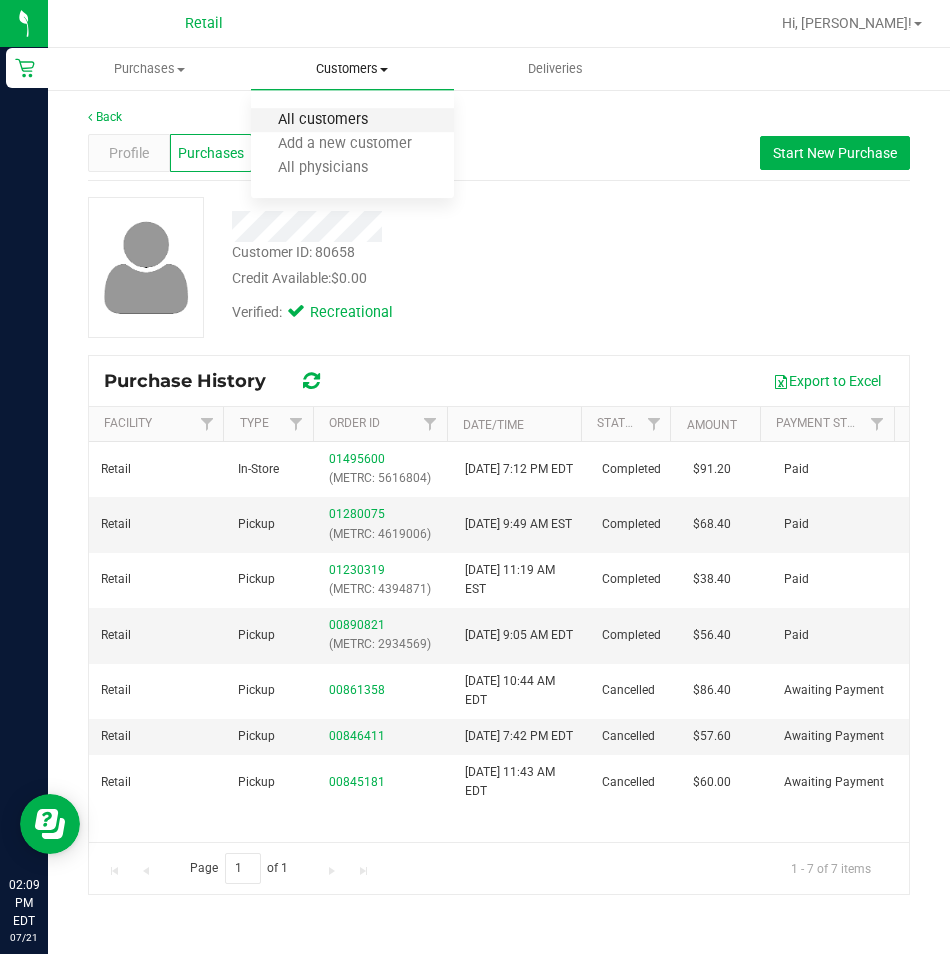 click on "All customers" at bounding box center [323, 120] 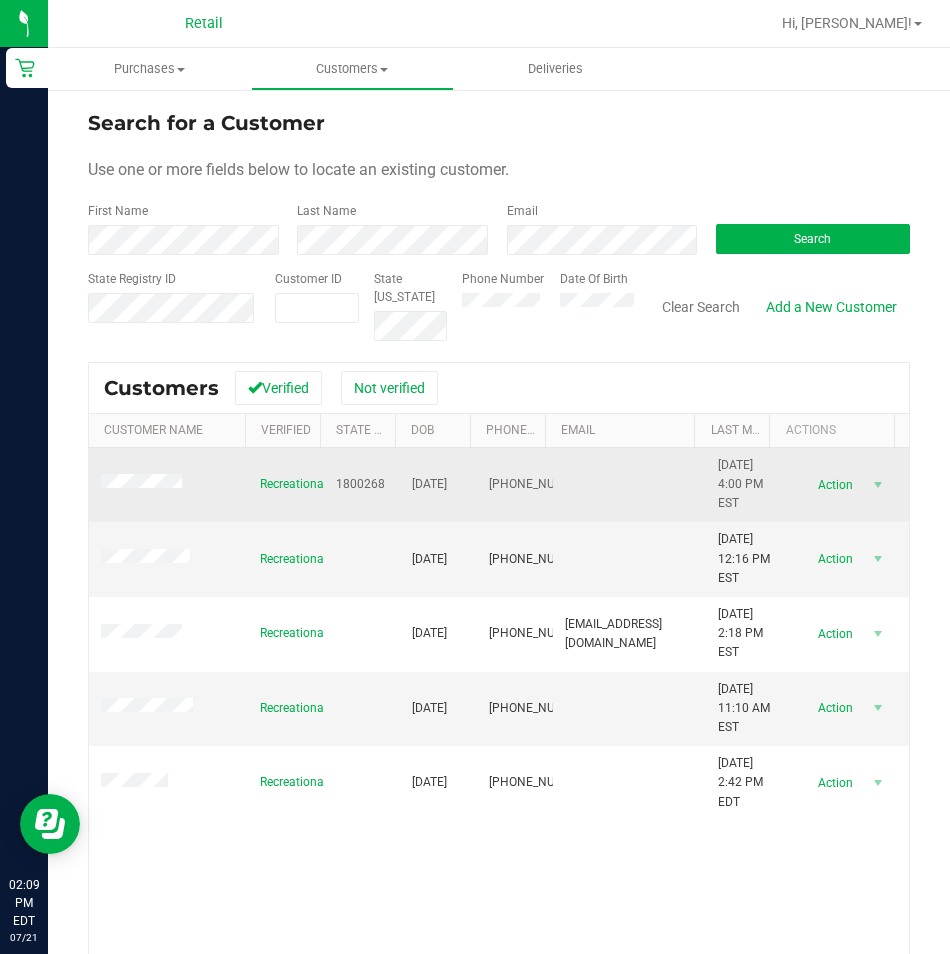 click at bounding box center [168, 485] 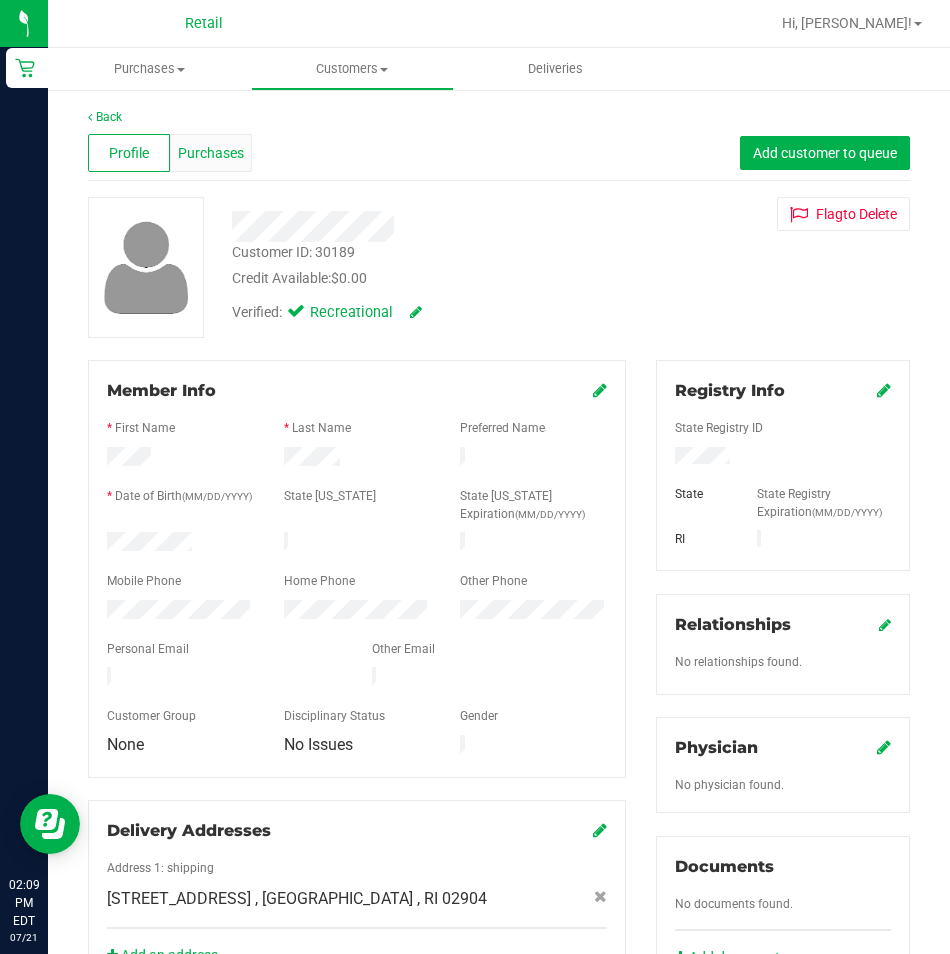 click on "Purchases" at bounding box center [211, 153] 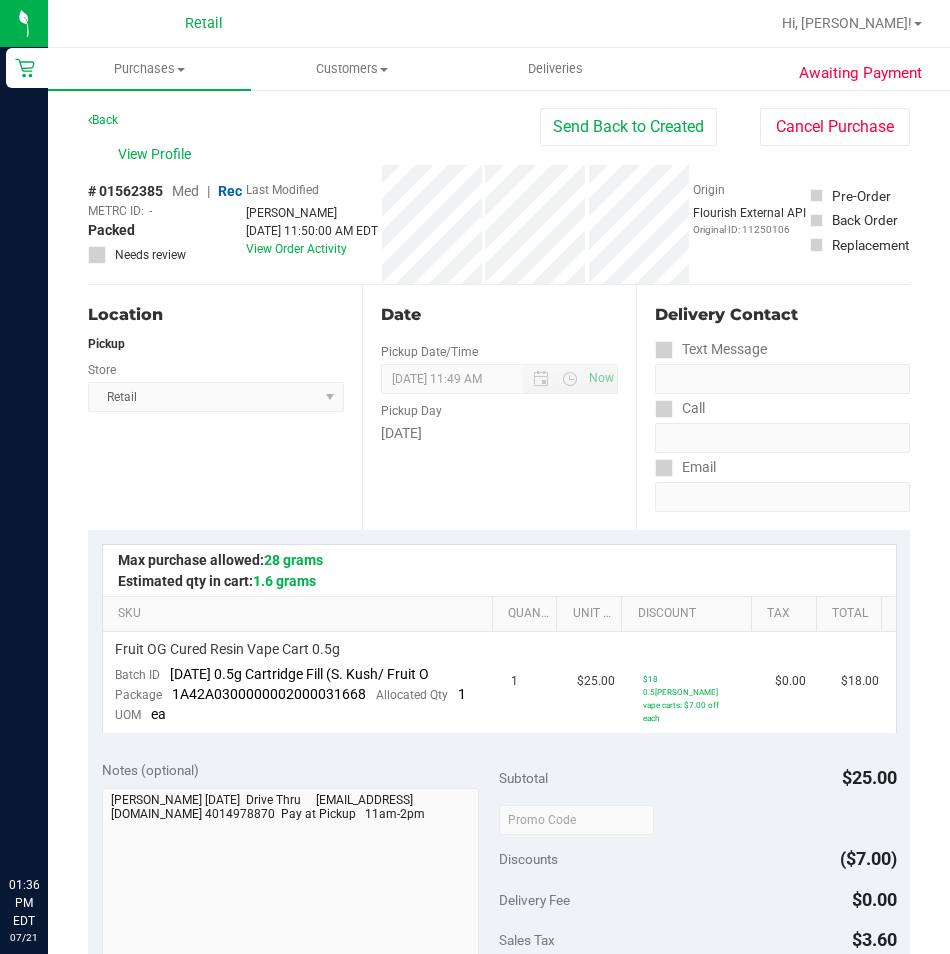 scroll, scrollTop: 0, scrollLeft: 0, axis: both 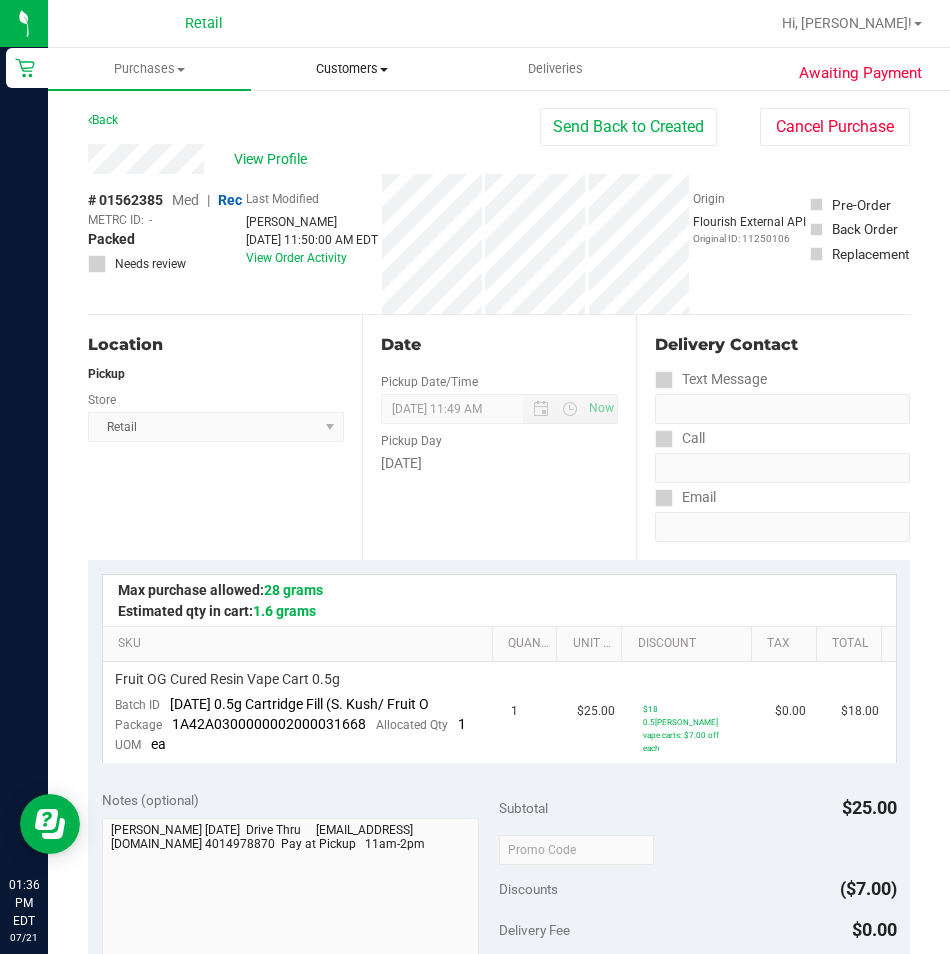 click on "Customers" at bounding box center [352, 69] 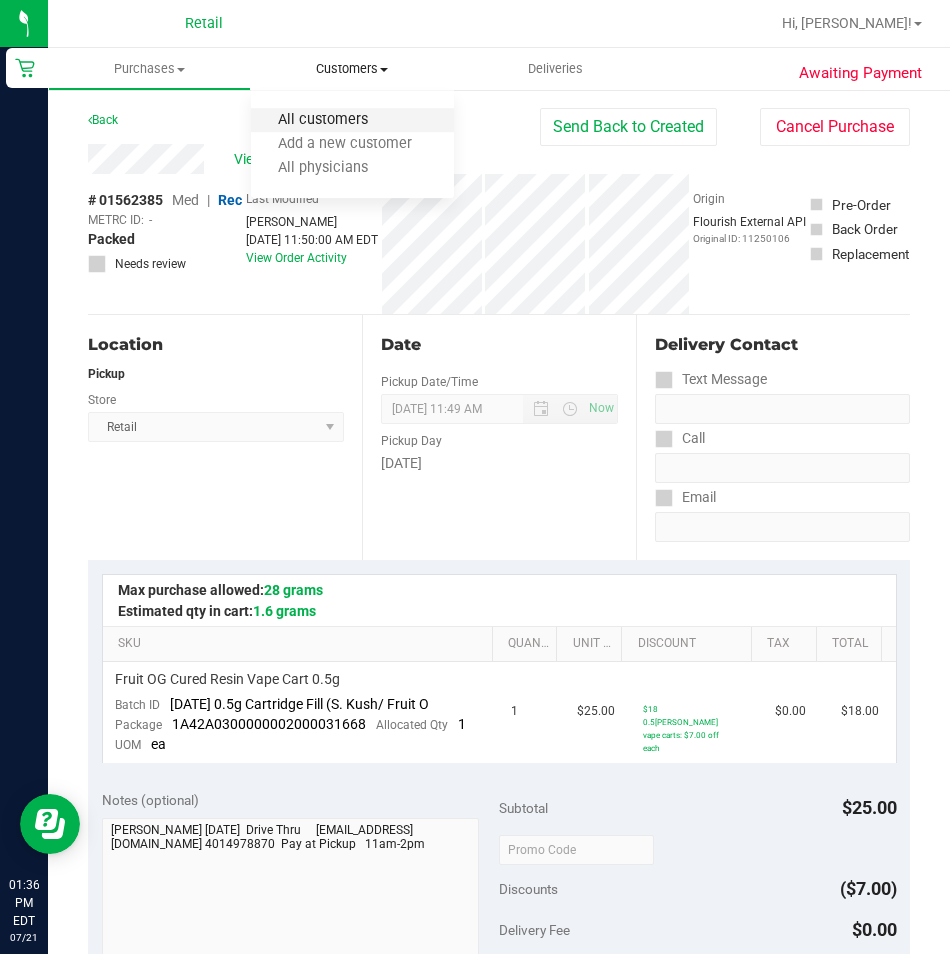 click on "All customers" at bounding box center (323, 120) 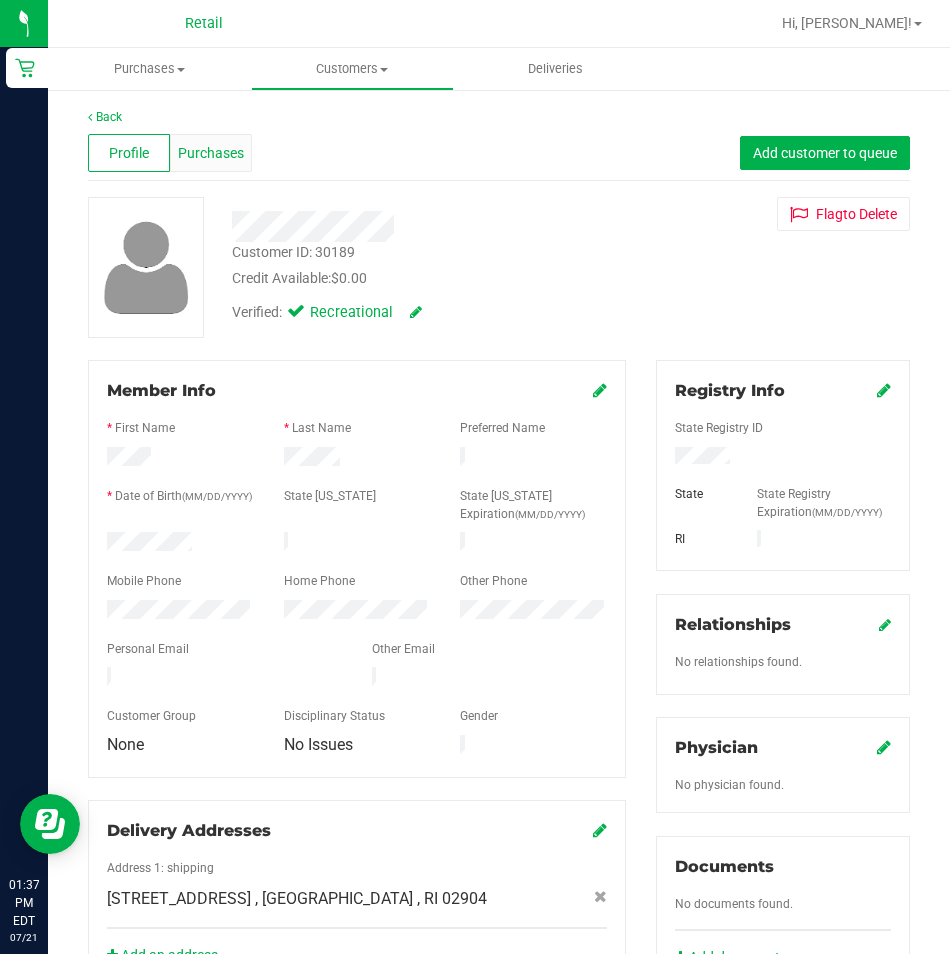 click on "Purchases" at bounding box center (211, 153) 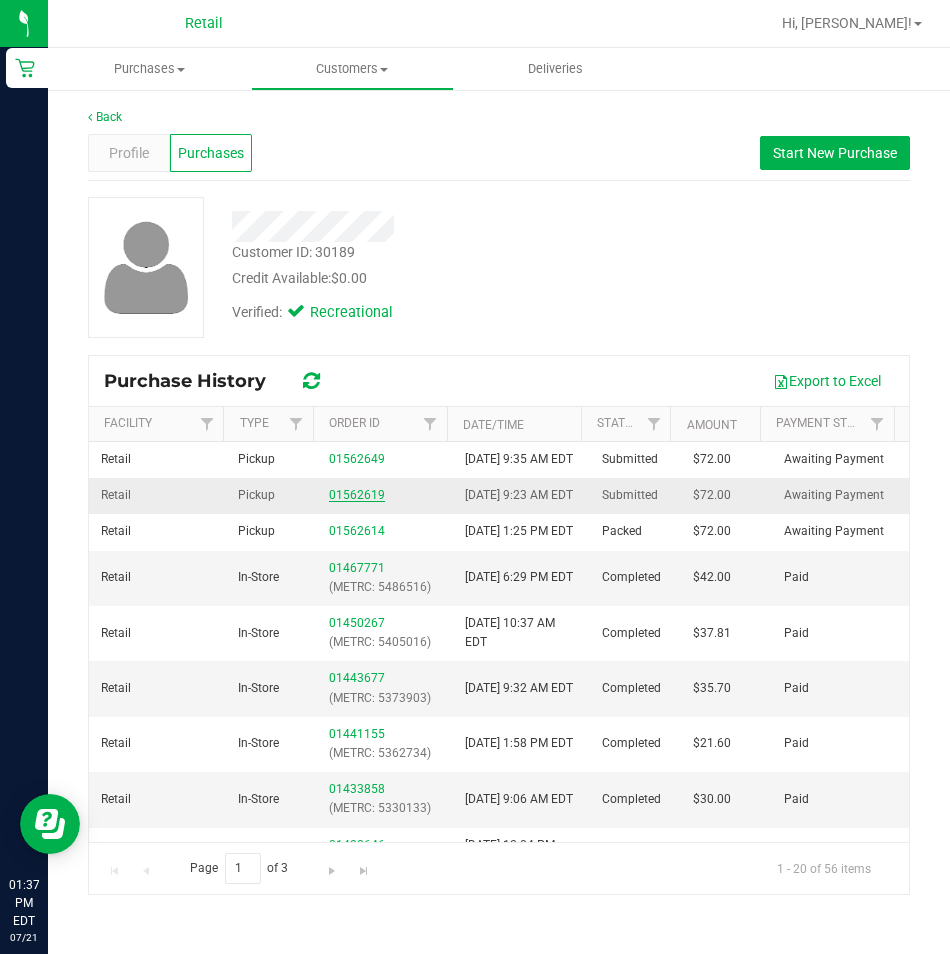 click on "01562619" at bounding box center (357, 495) 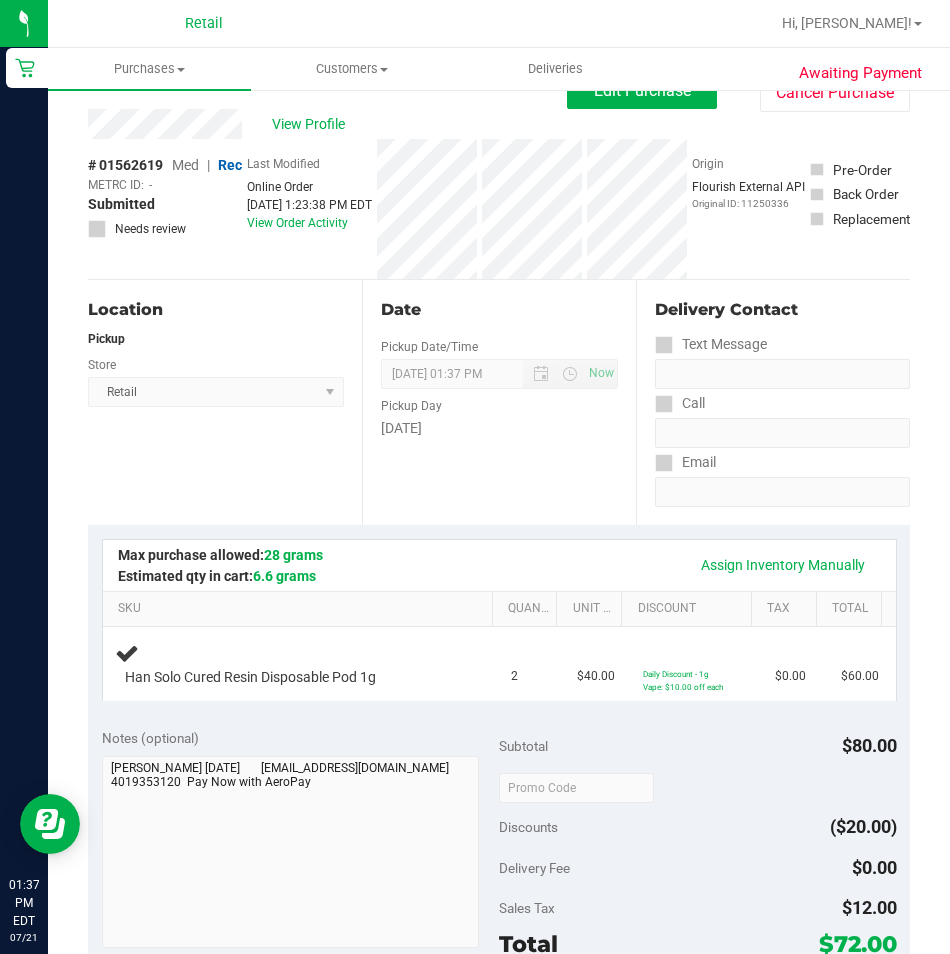 scroll, scrollTop: 0, scrollLeft: 0, axis: both 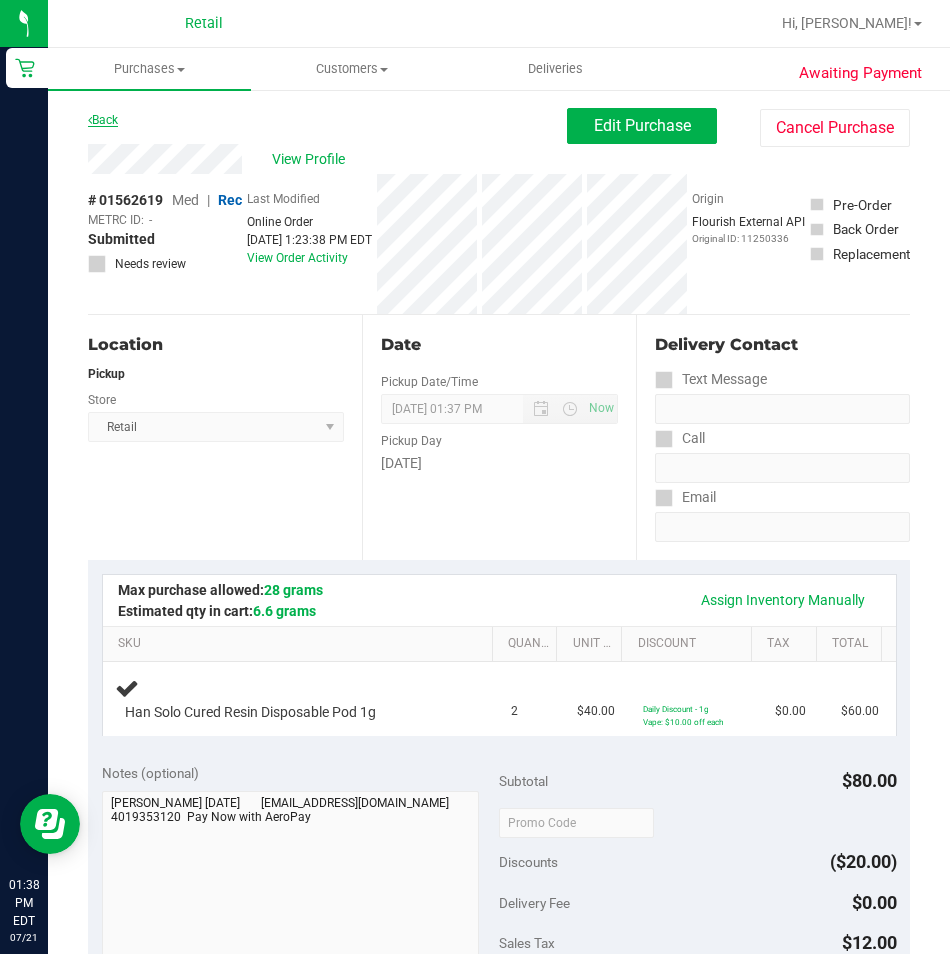 click on "Back" at bounding box center (103, 120) 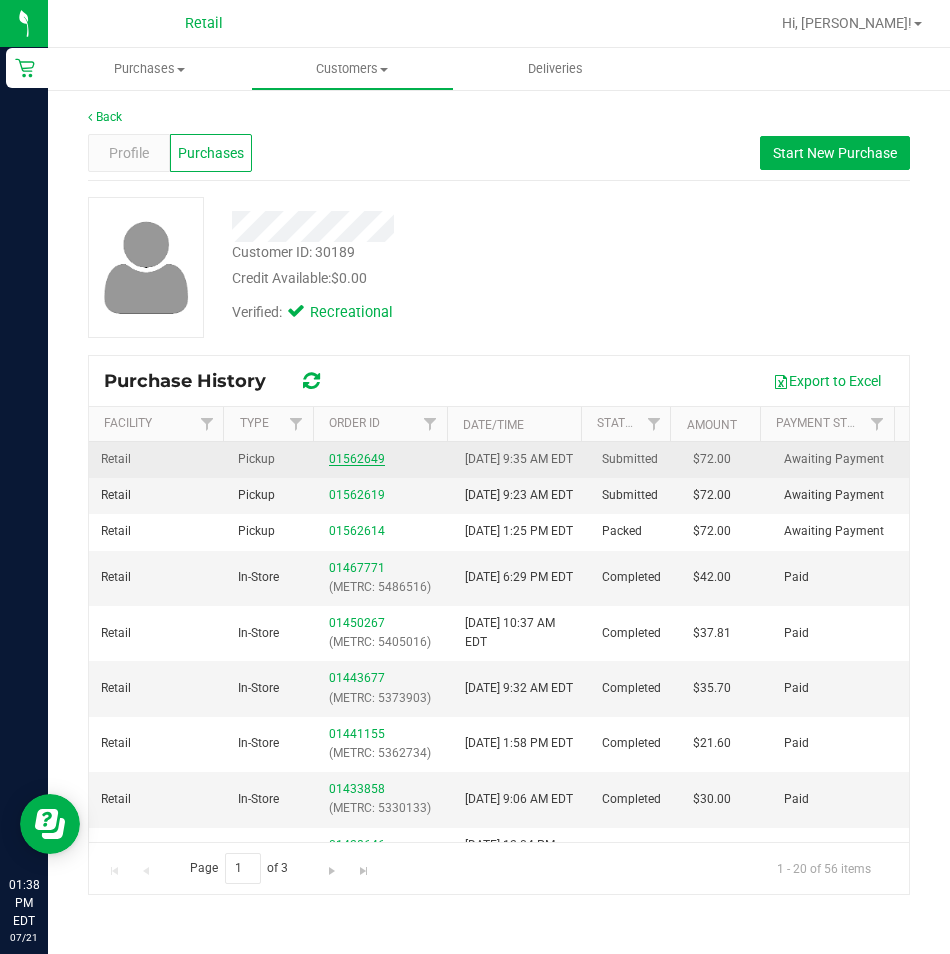click on "01562649" at bounding box center [357, 459] 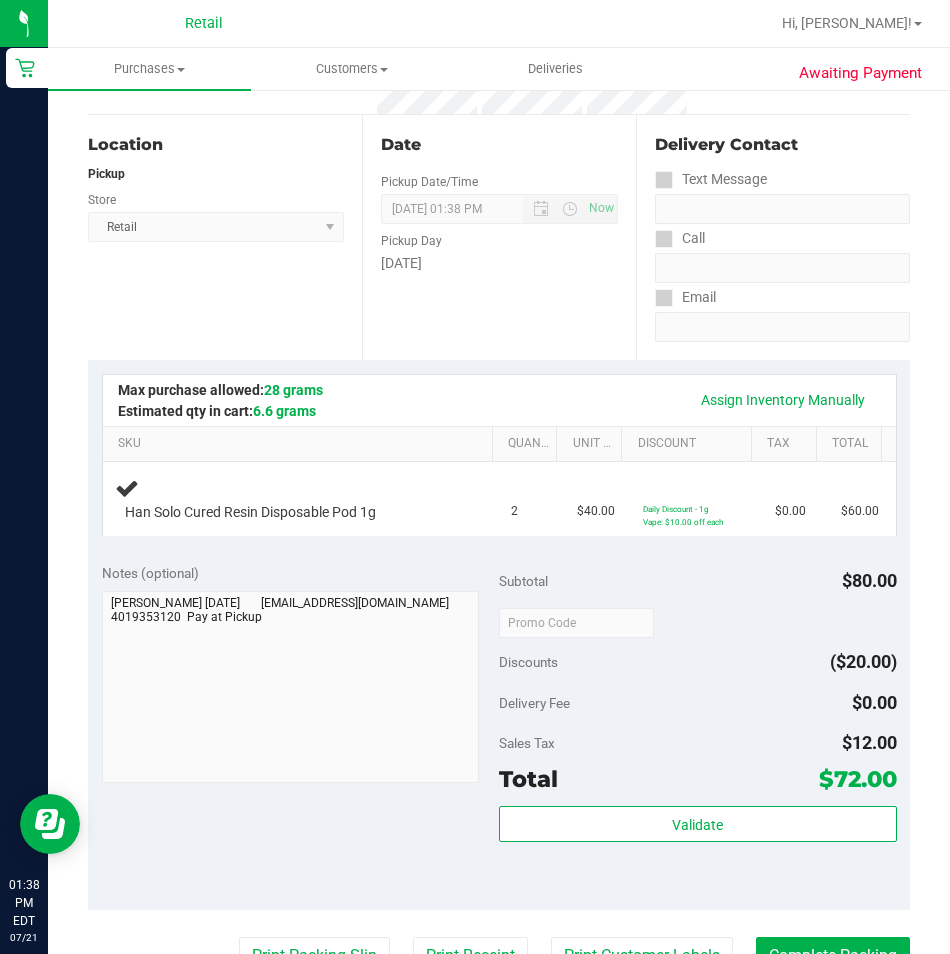 scroll, scrollTop: 0, scrollLeft: 0, axis: both 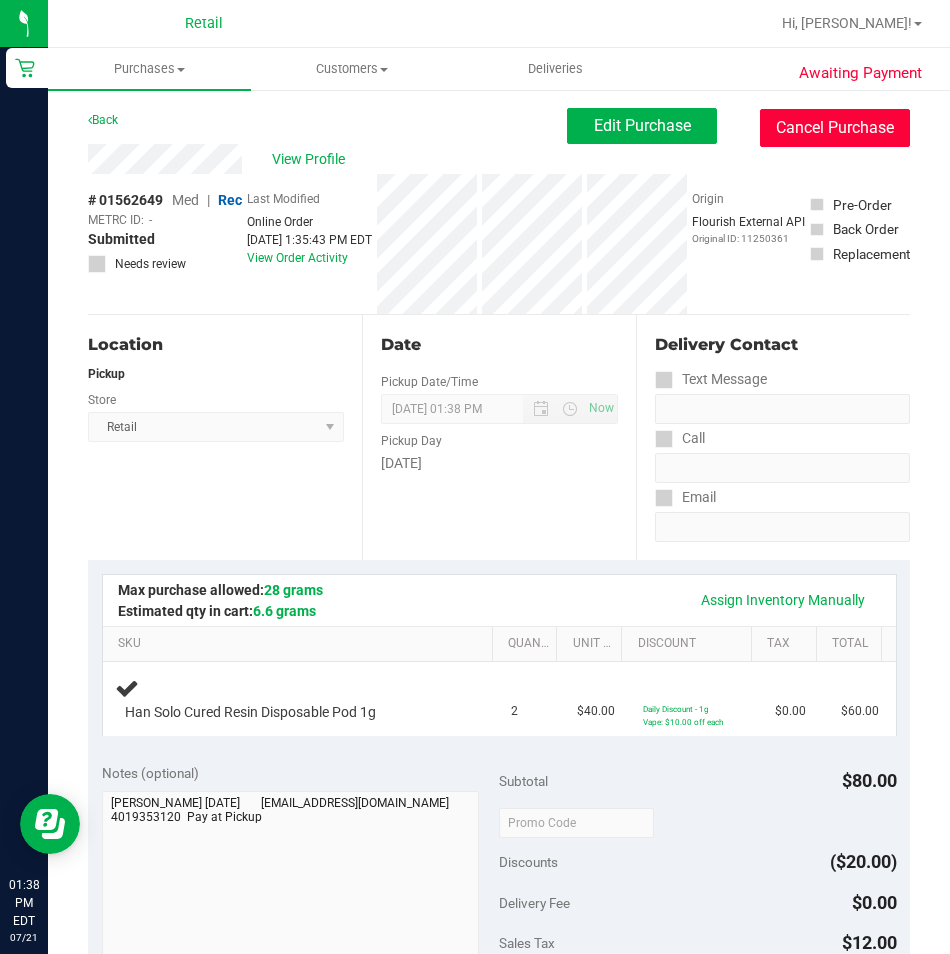 click on "Cancel Purchase" at bounding box center (835, 128) 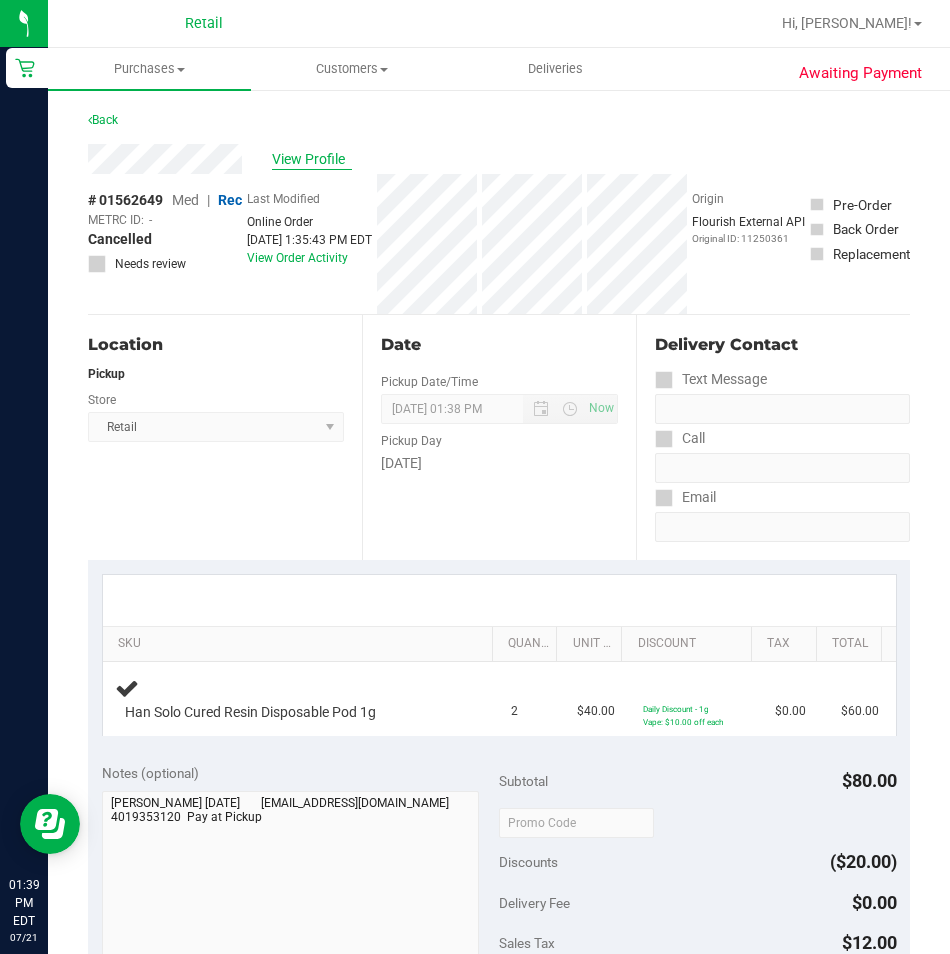 click on "View Profile" at bounding box center (312, 159) 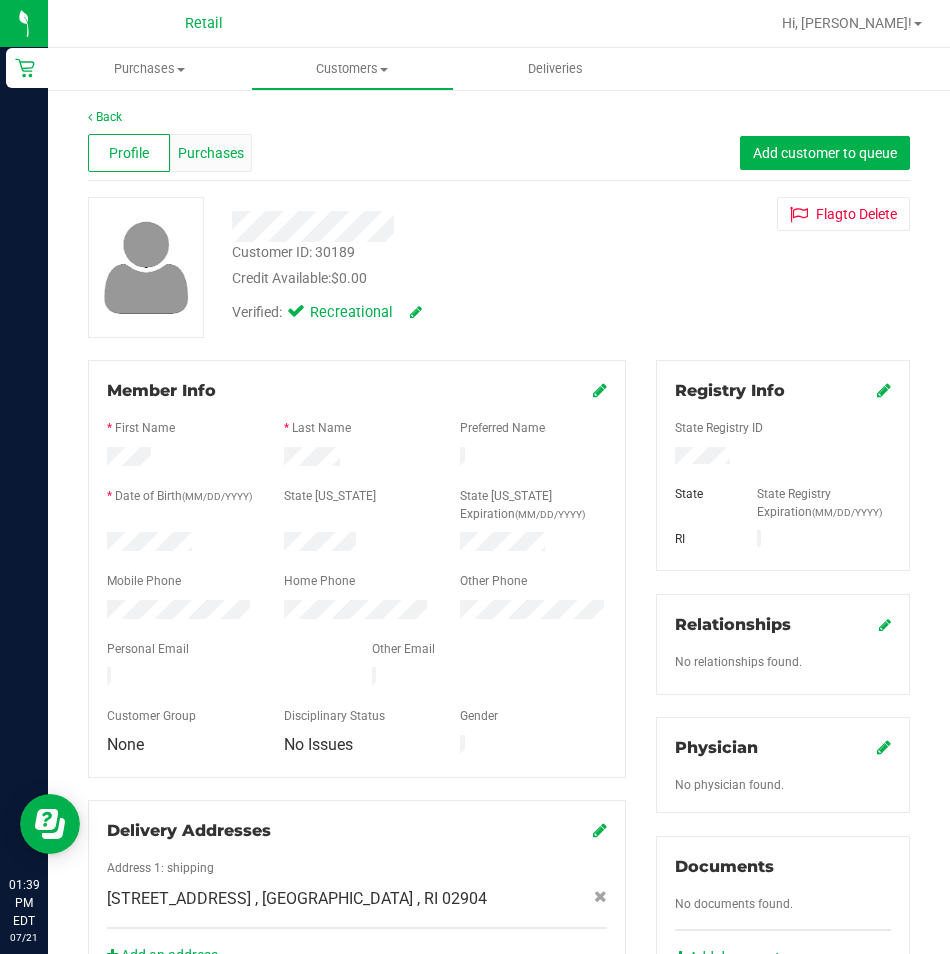 click on "Purchases" at bounding box center (211, 153) 